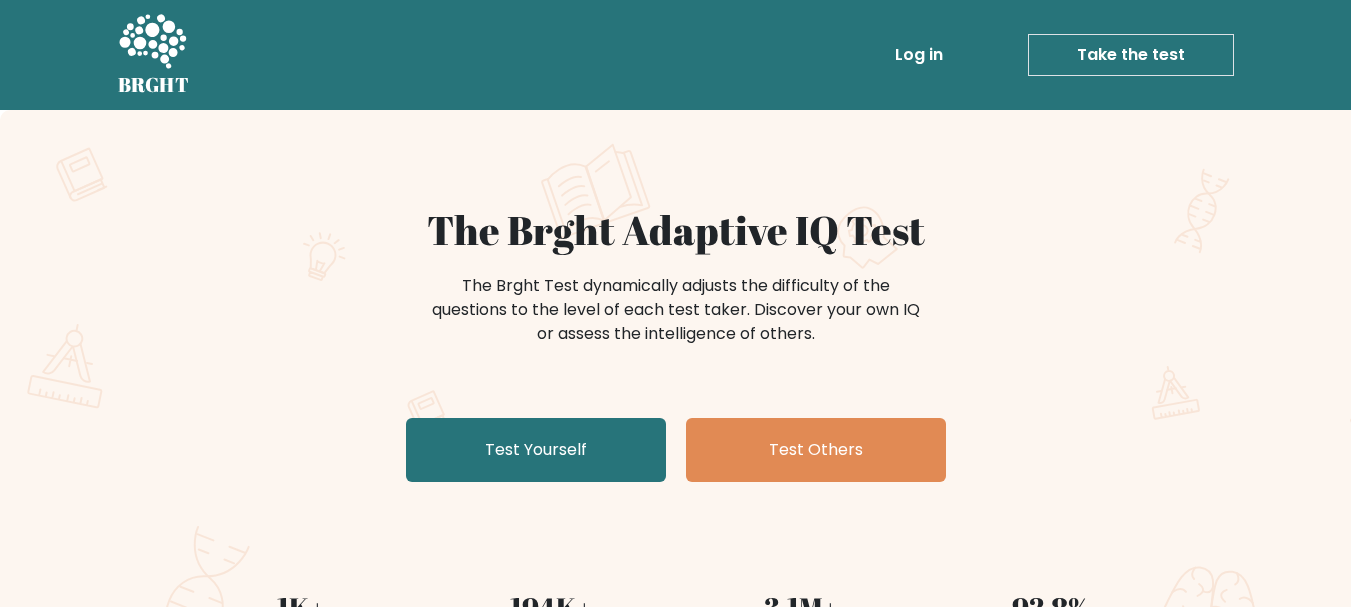 scroll, scrollTop: 0, scrollLeft: 0, axis: both 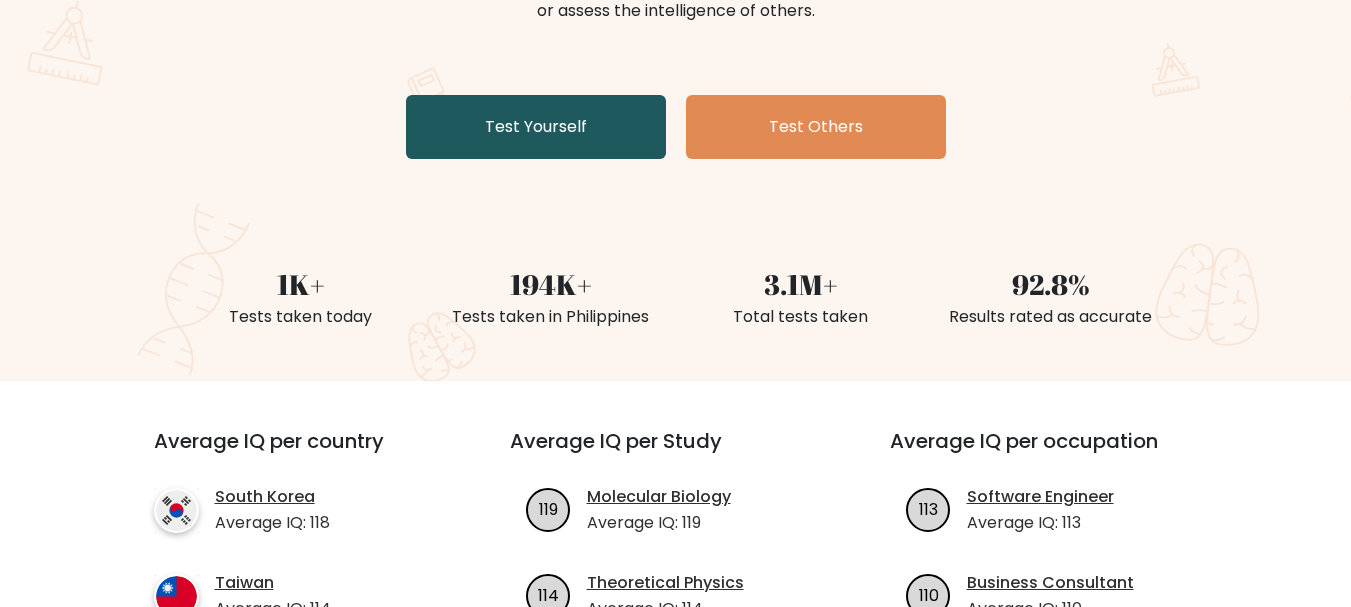 click on "Test Yourself" at bounding box center (536, 127) 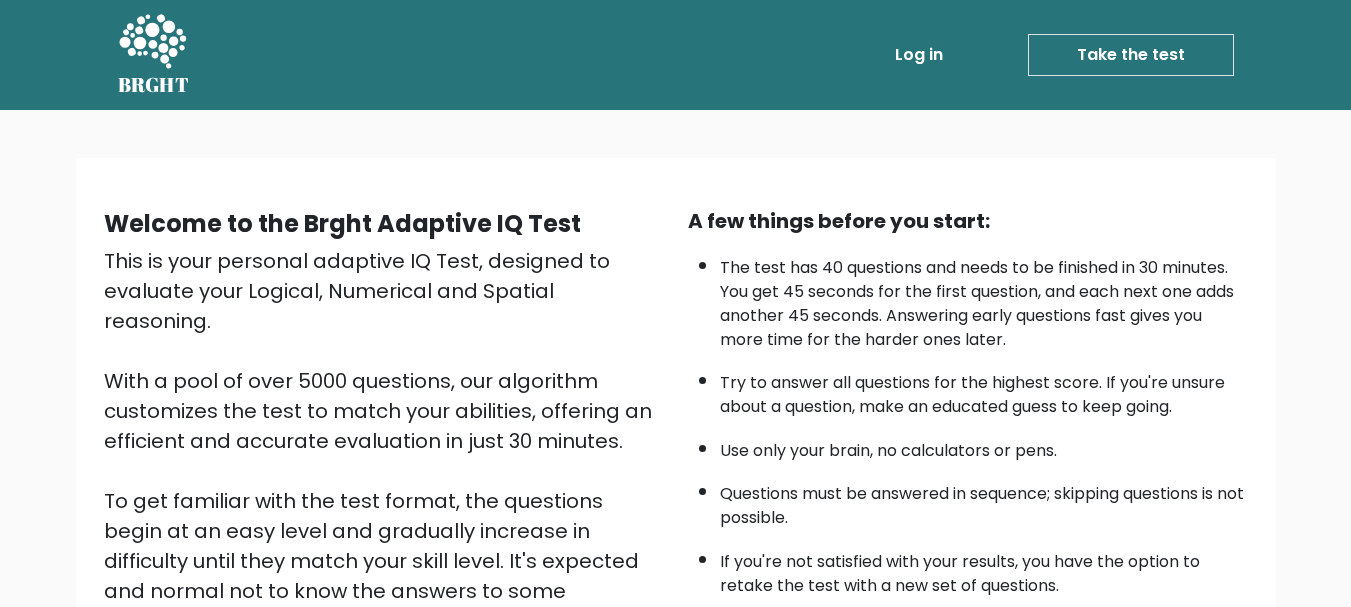 scroll, scrollTop: 0, scrollLeft: 0, axis: both 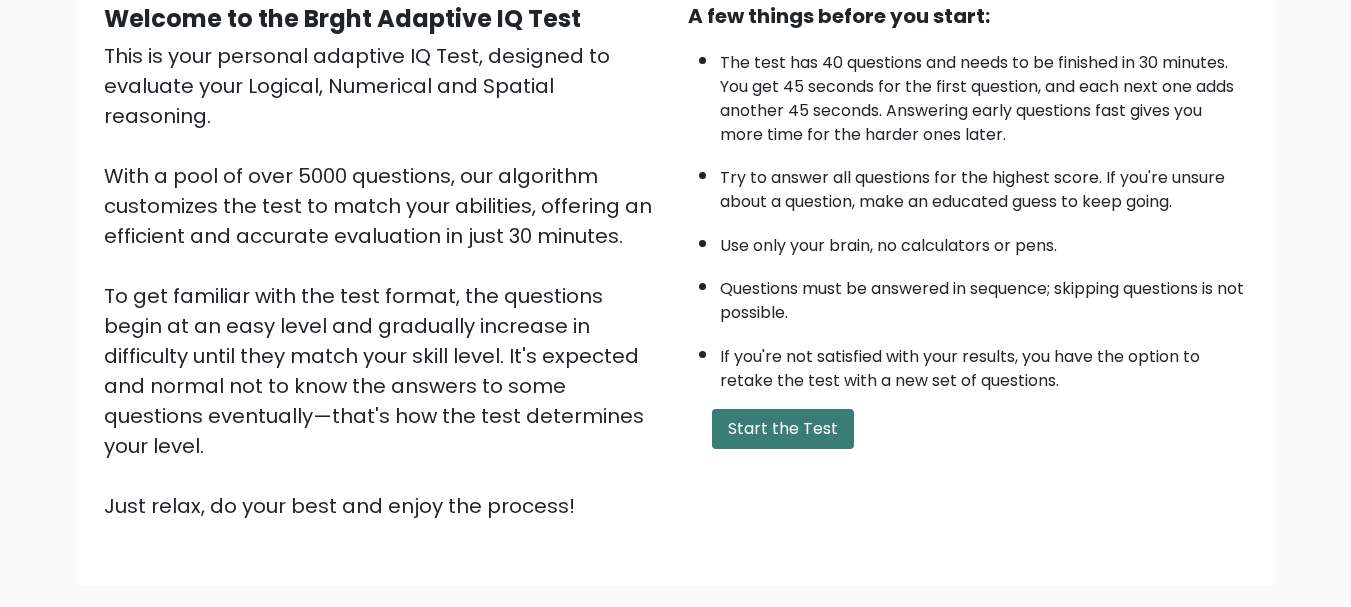 click on "Start the Test" at bounding box center [783, 429] 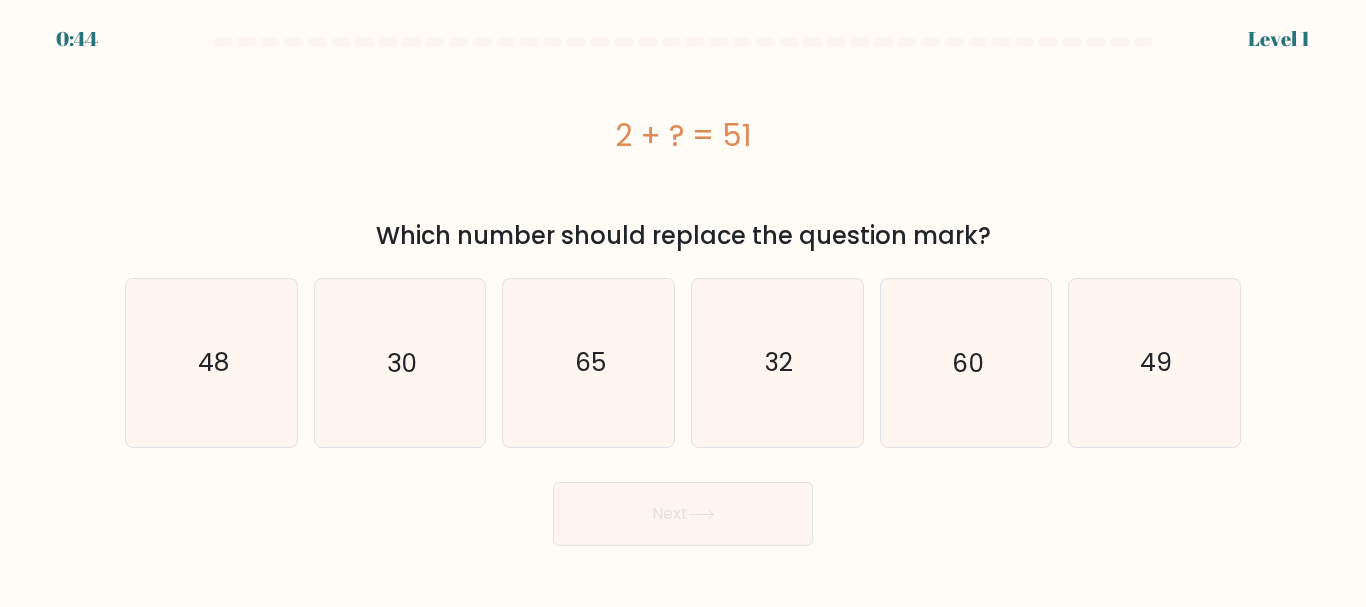 scroll, scrollTop: 0, scrollLeft: 0, axis: both 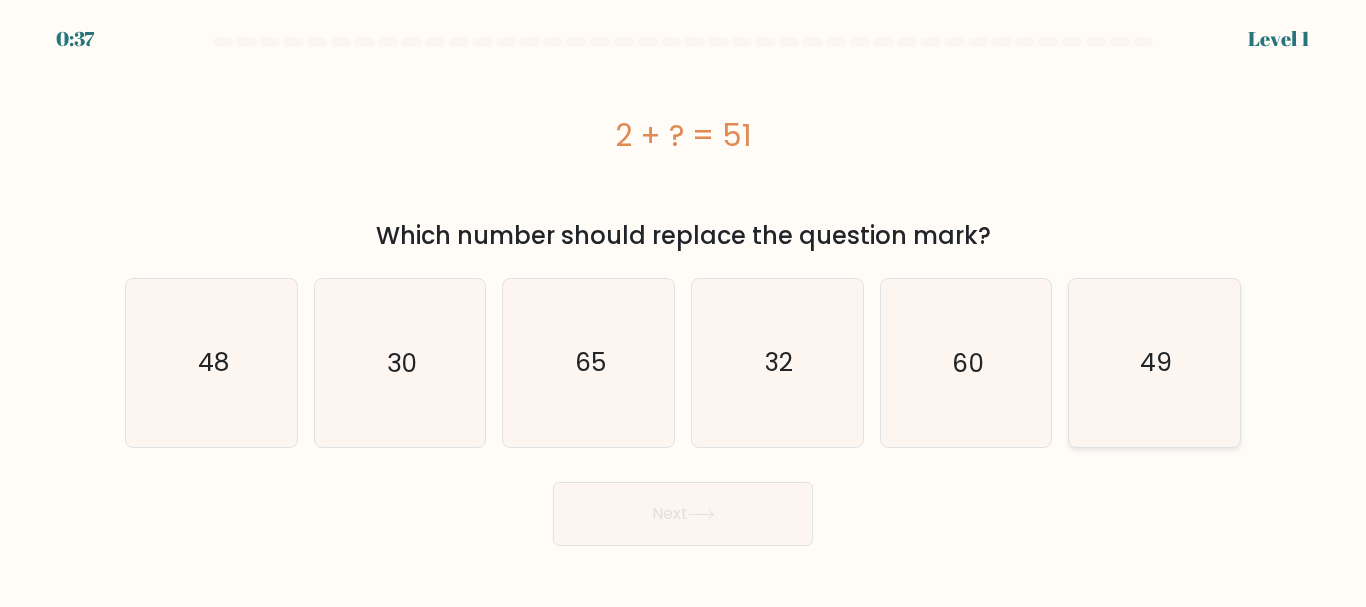 click on "49" at bounding box center [1154, 362] 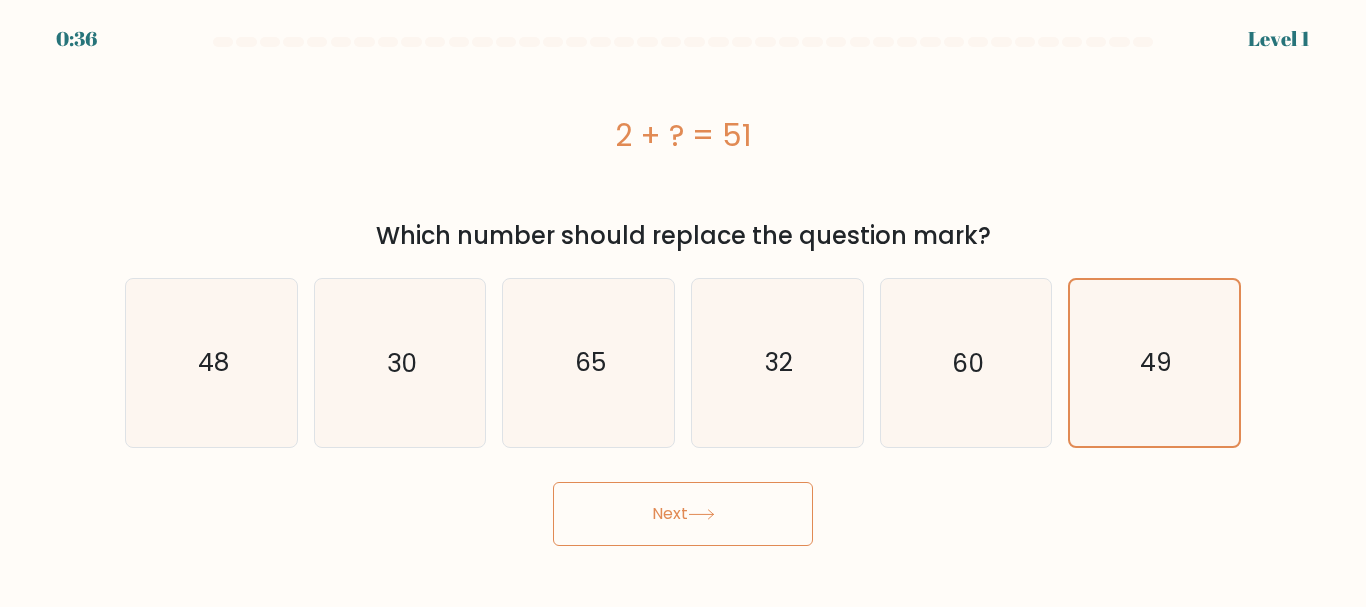 click on "Next" at bounding box center (683, 514) 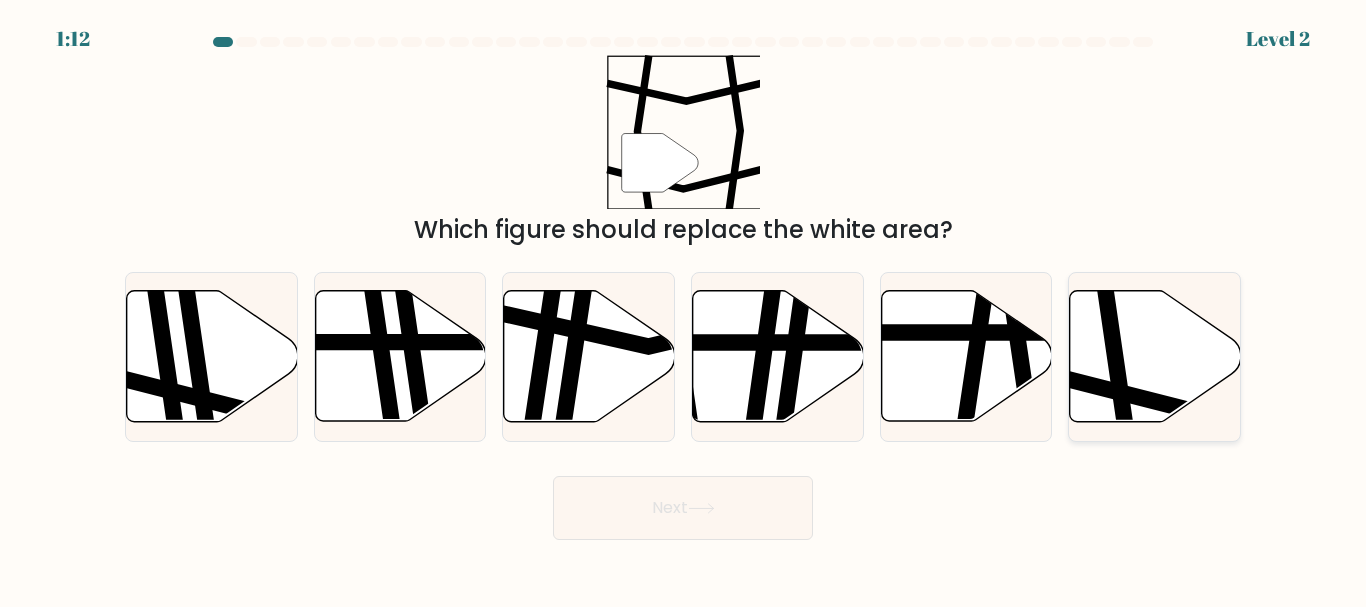 click at bounding box center (1155, 356) 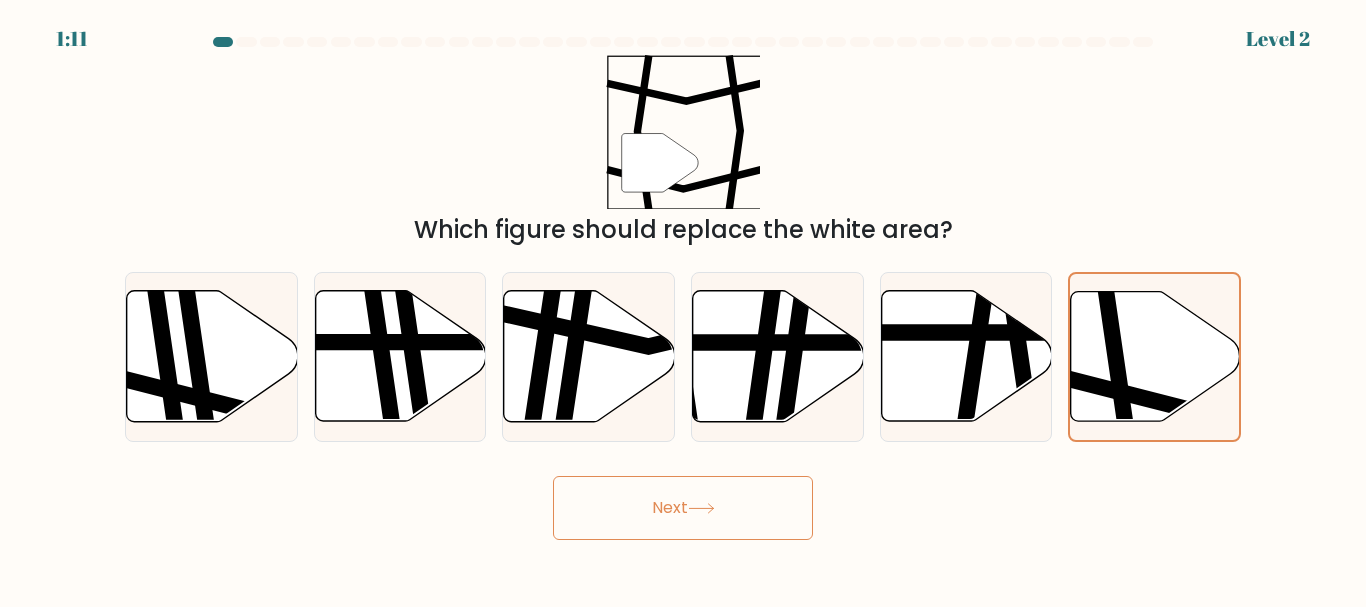 click on "Next" at bounding box center [683, 508] 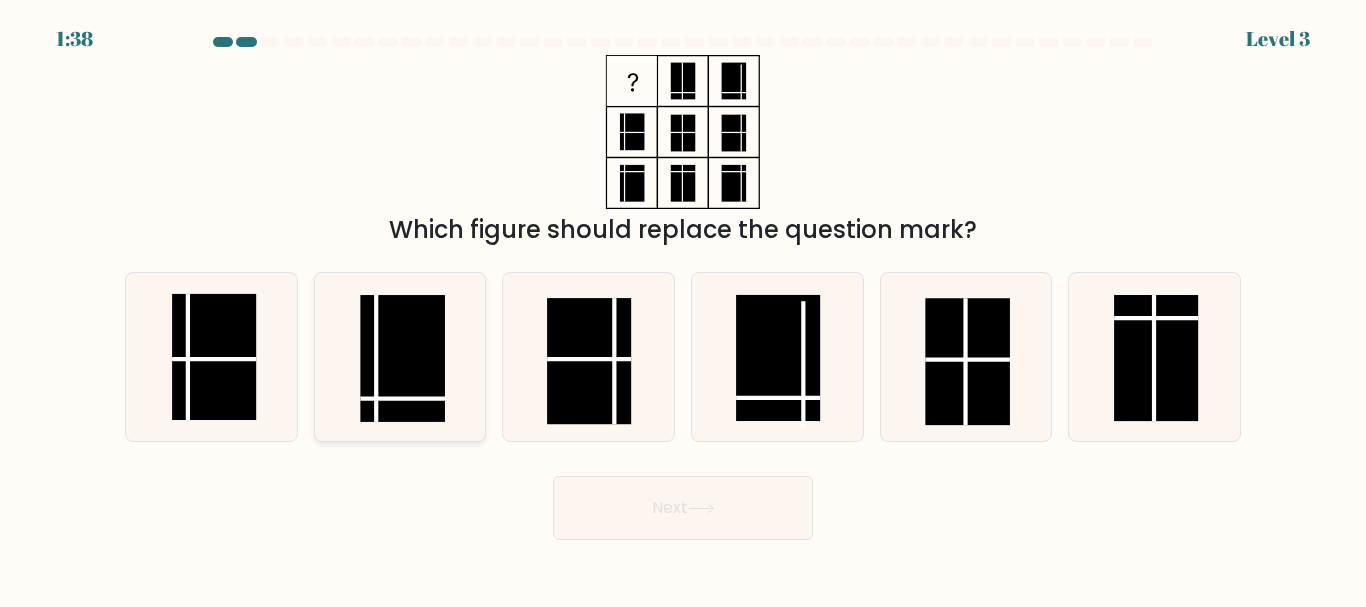 click at bounding box center (399, 356) 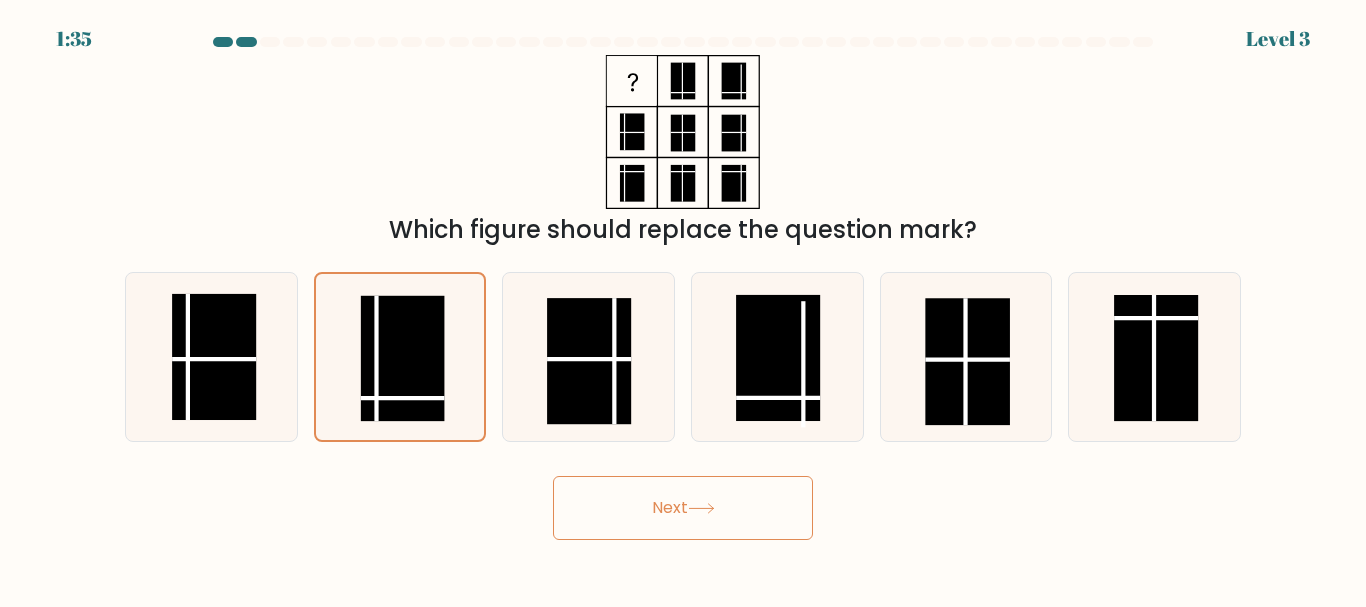 click on "Next" at bounding box center [683, 508] 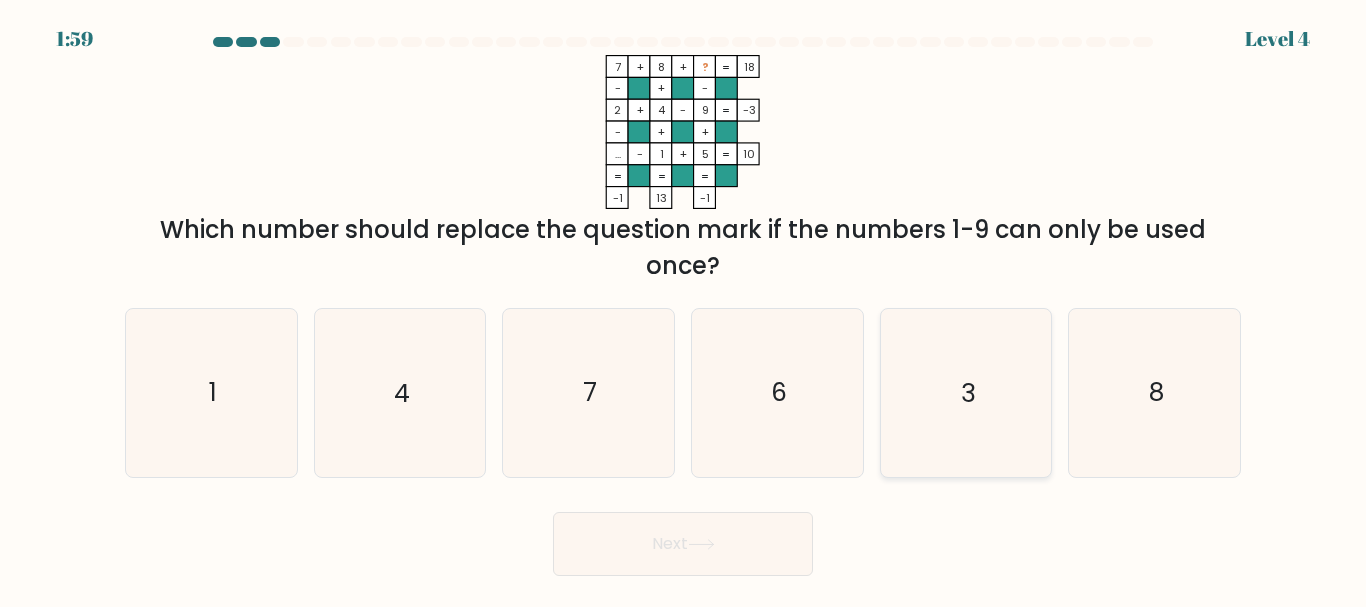 click on "3" at bounding box center (965, 392) 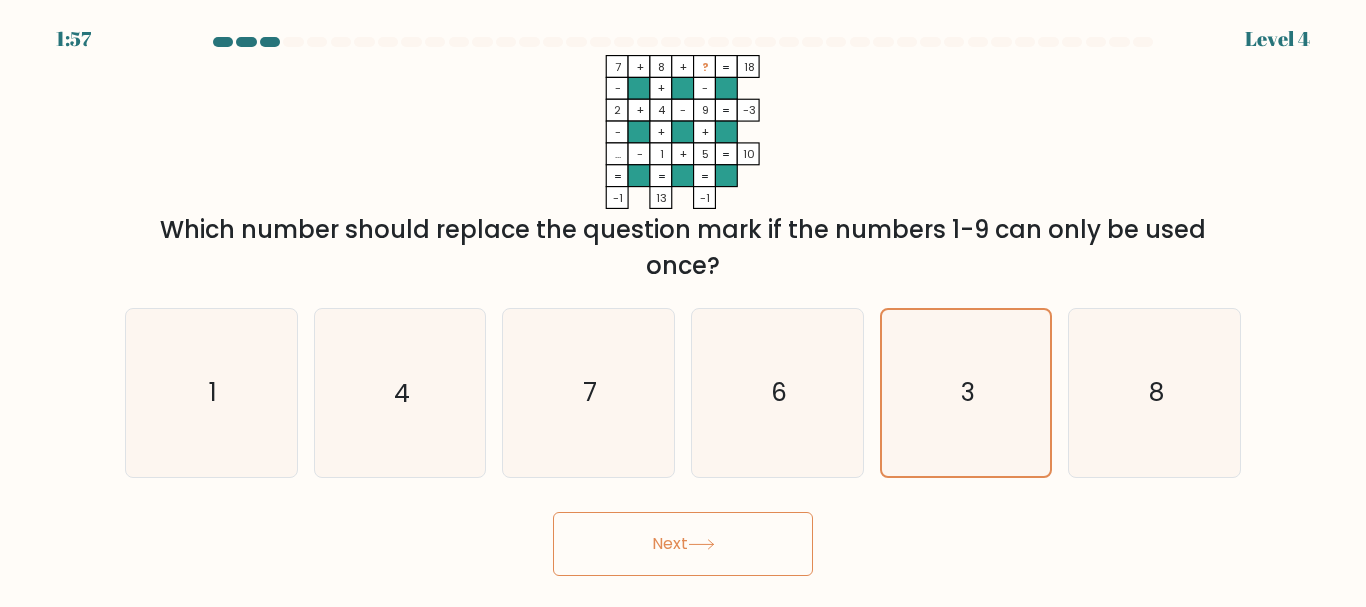 click on "Next" at bounding box center (683, 544) 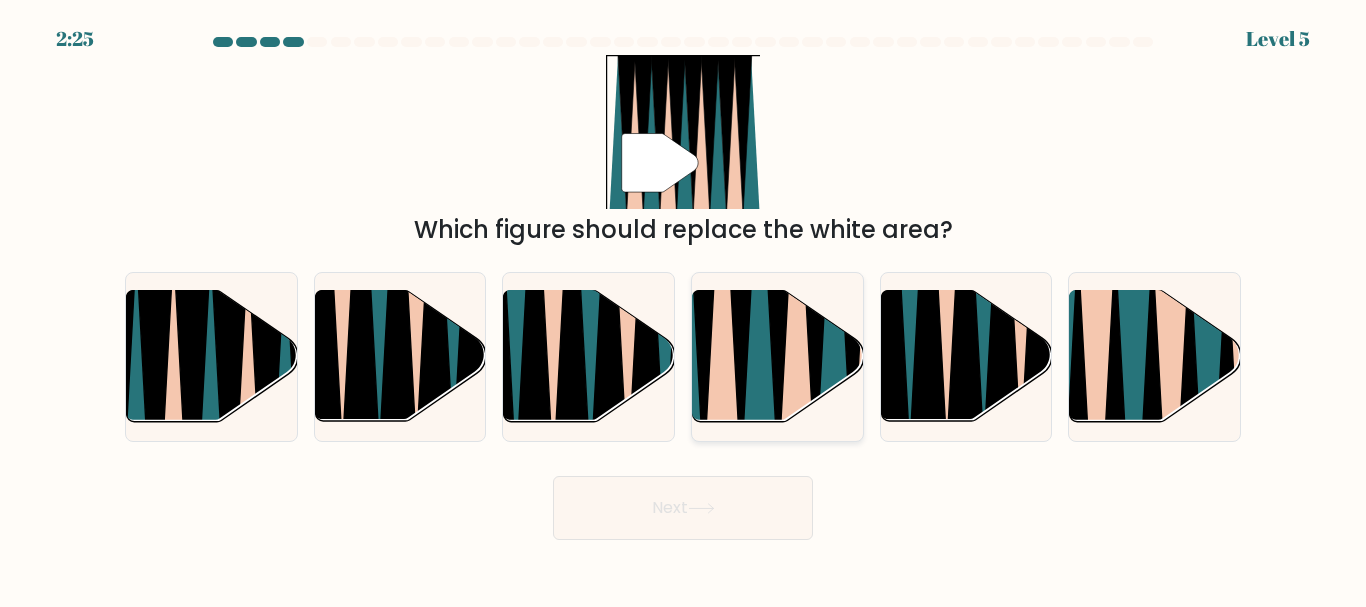 click at bounding box center (758, 288) 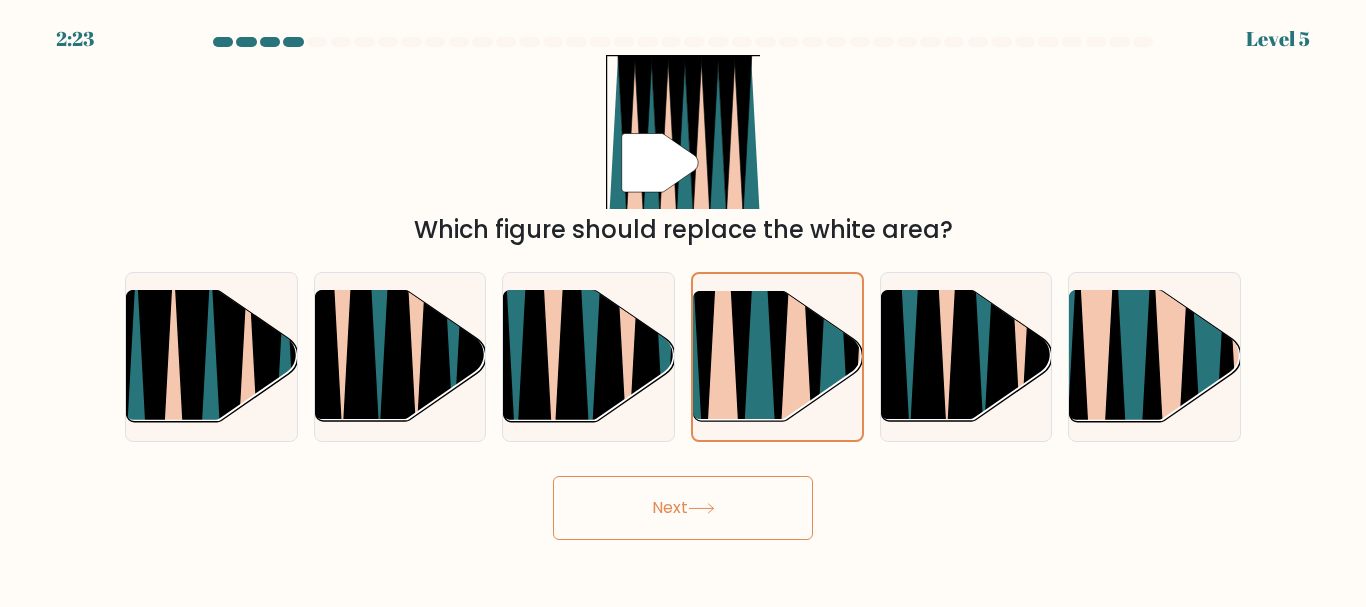 click at bounding box center (701, 508) 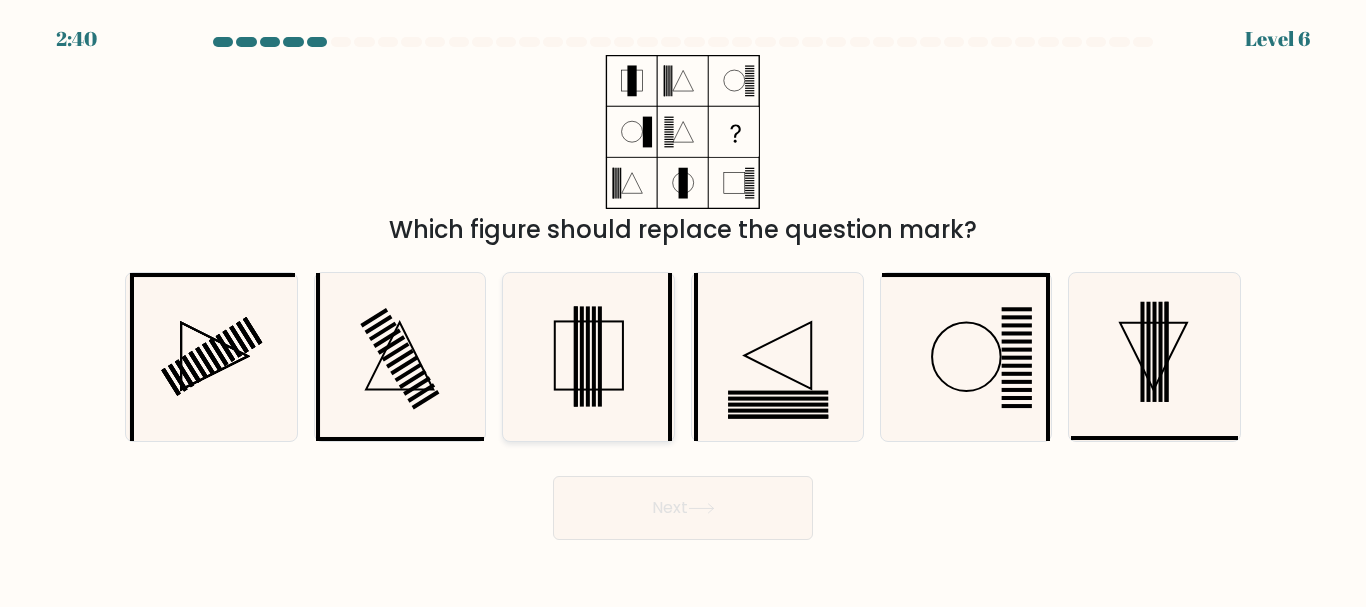 click at bounding box center [588, 356] 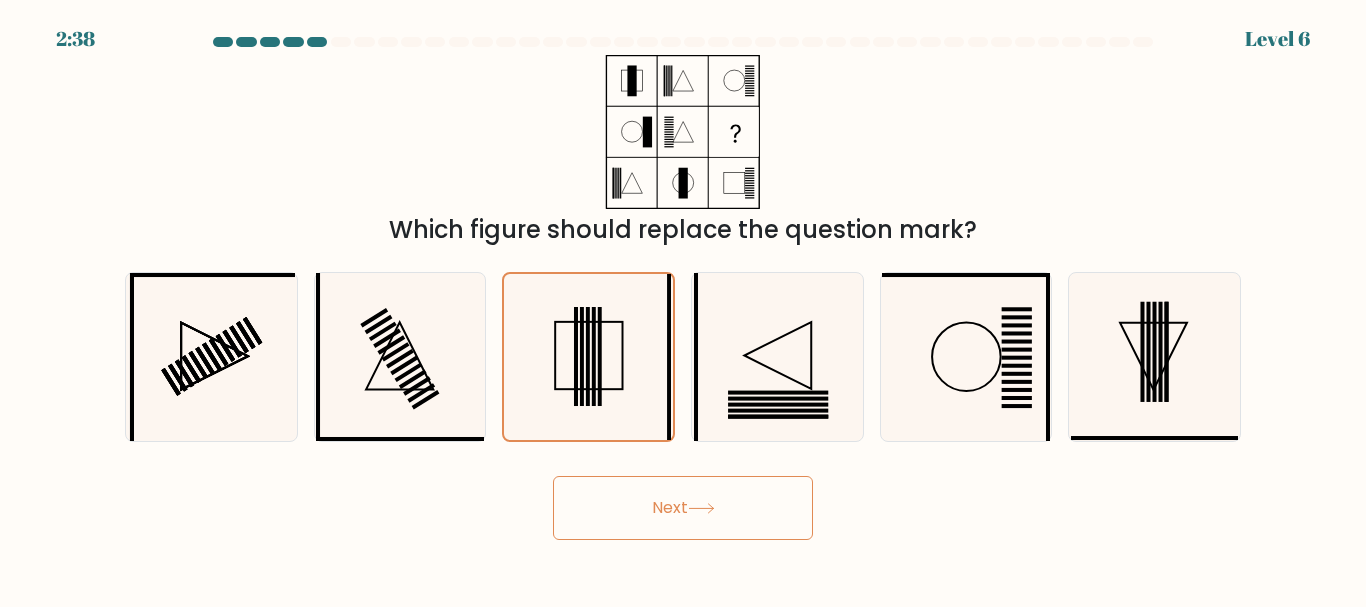 click on "Next" at bounding box center [683, 508] 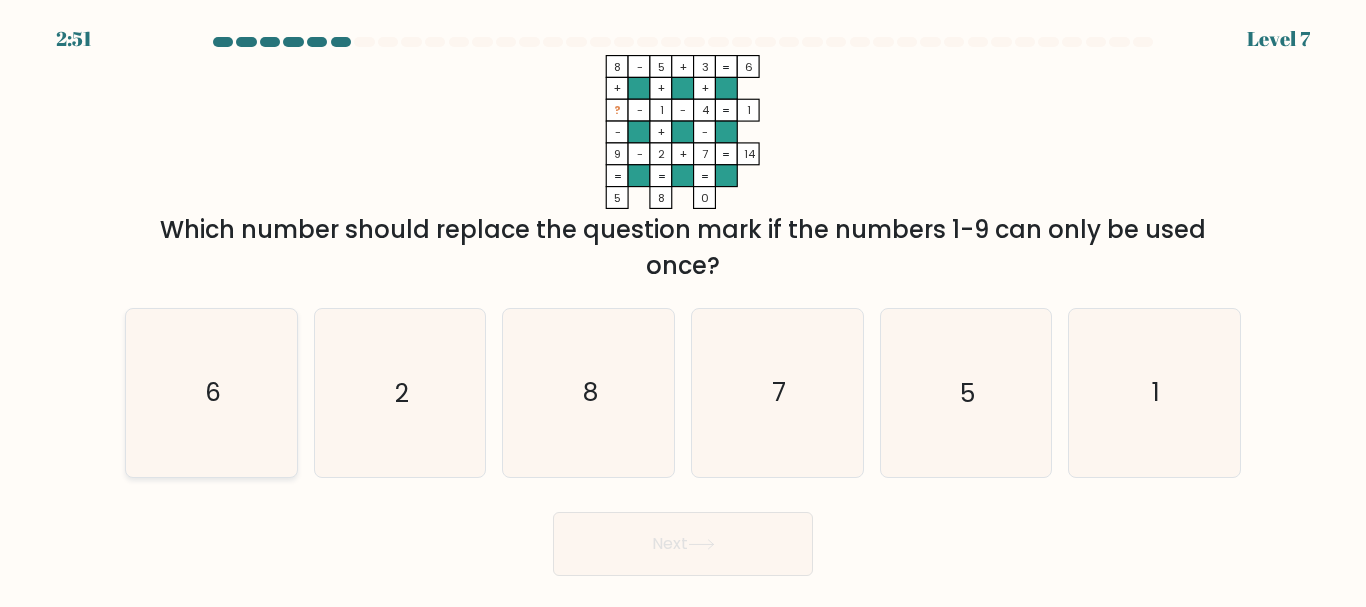 click on "6" at bounding box center [211, 392] 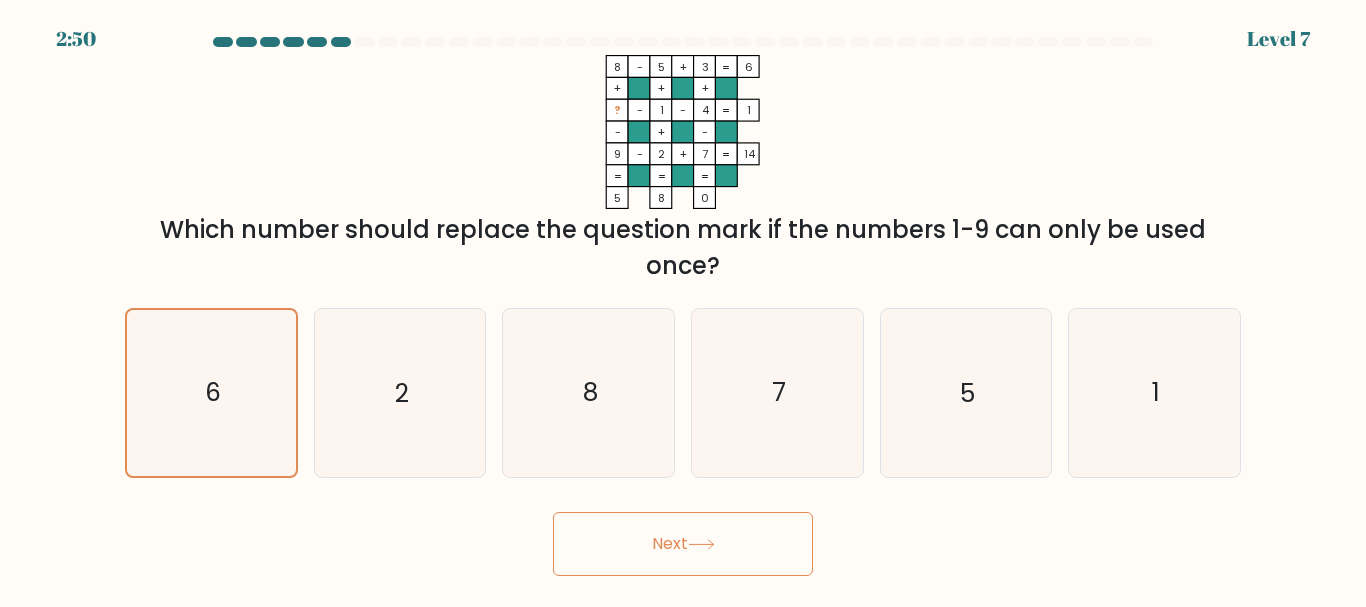 click at bounding box center (701, 544) 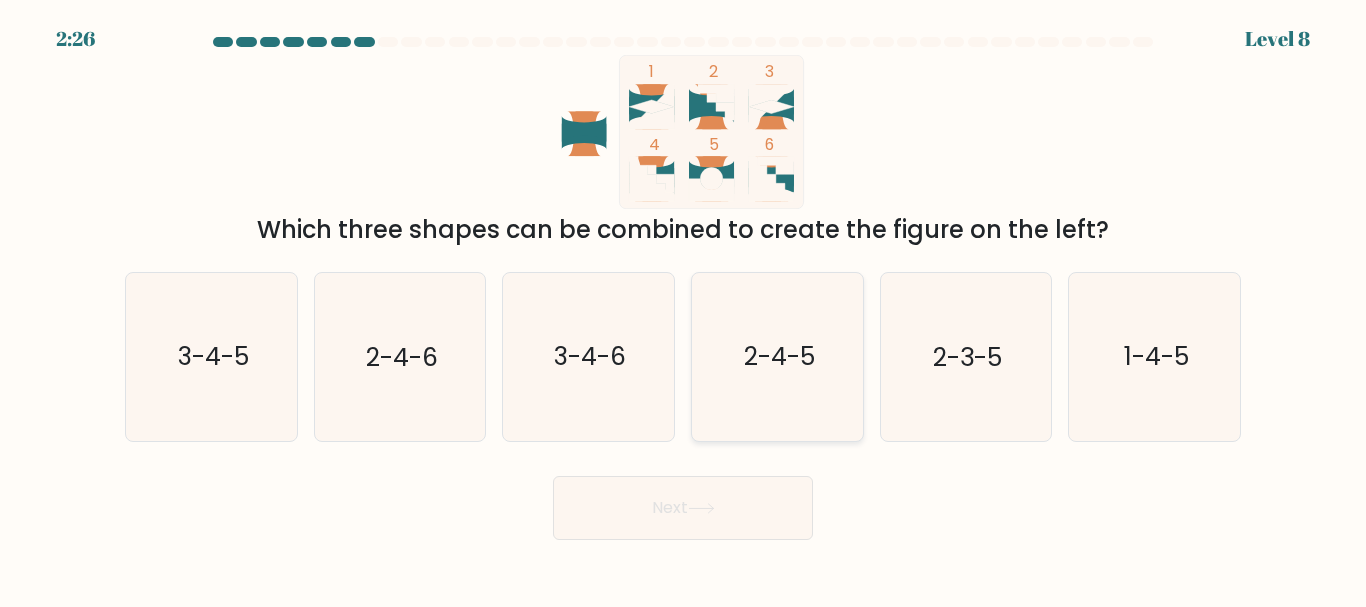 click on "2-4-5" at bounding box center (777, 356) 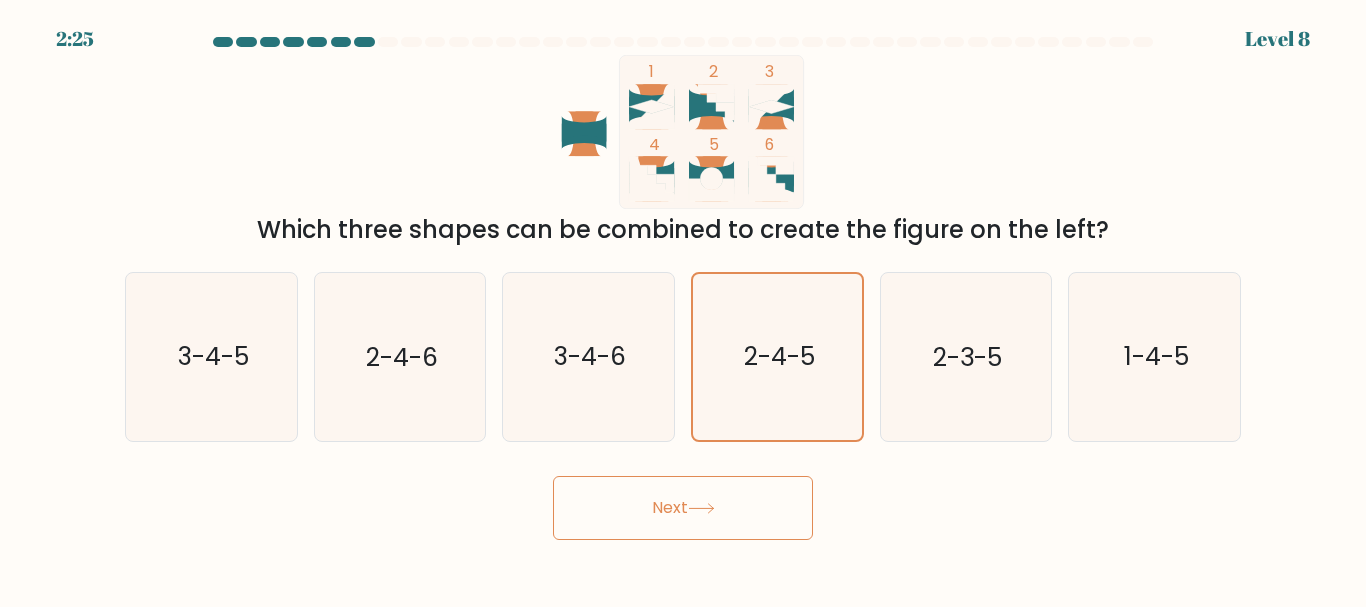 click on "Next" at bounding box center (683, 508) 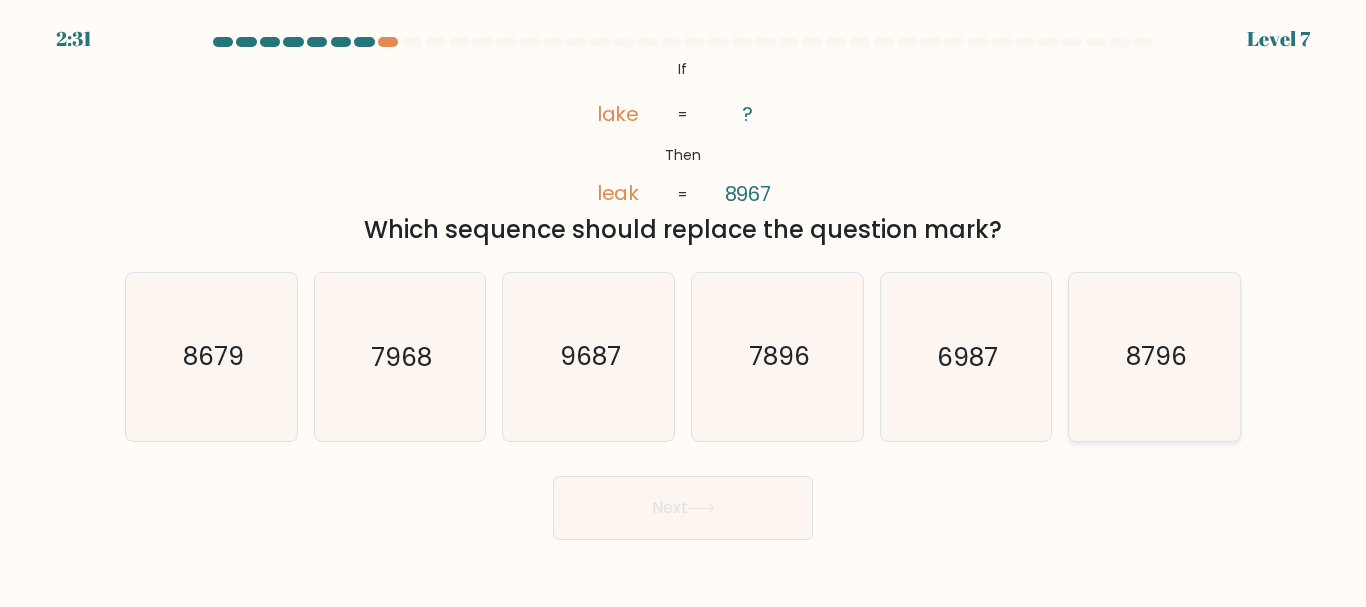 click on "8796" at bounding box center [1156, 357] 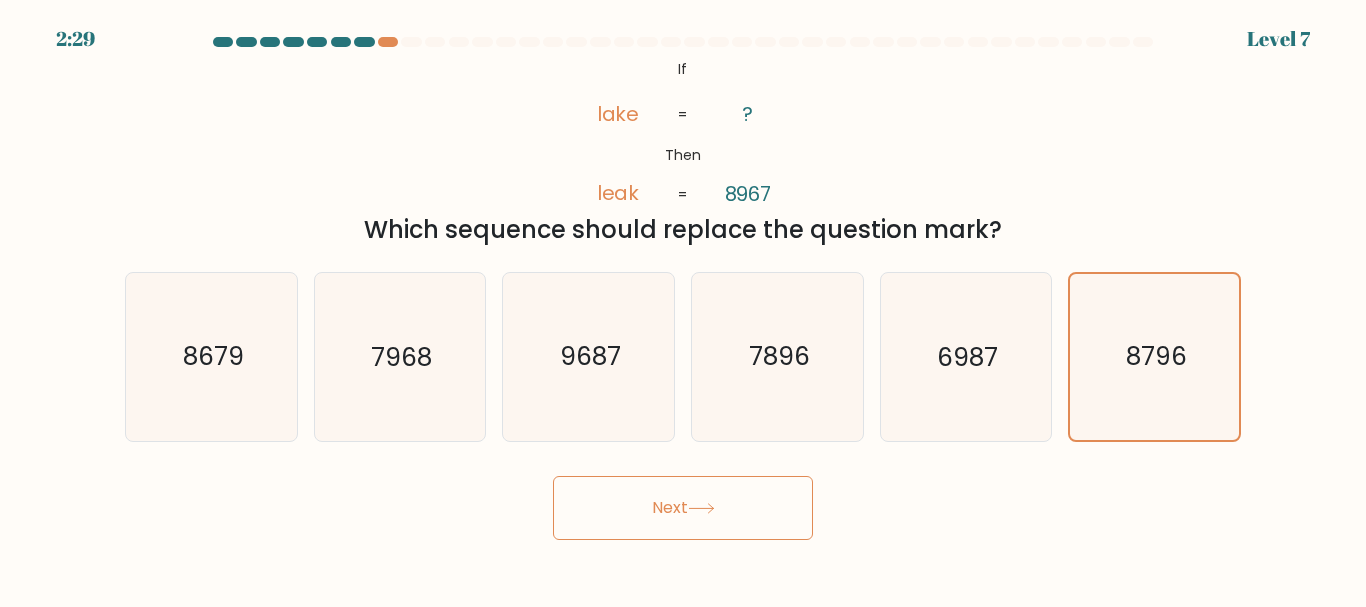 click on "Next" at bounding box center (683, 508) 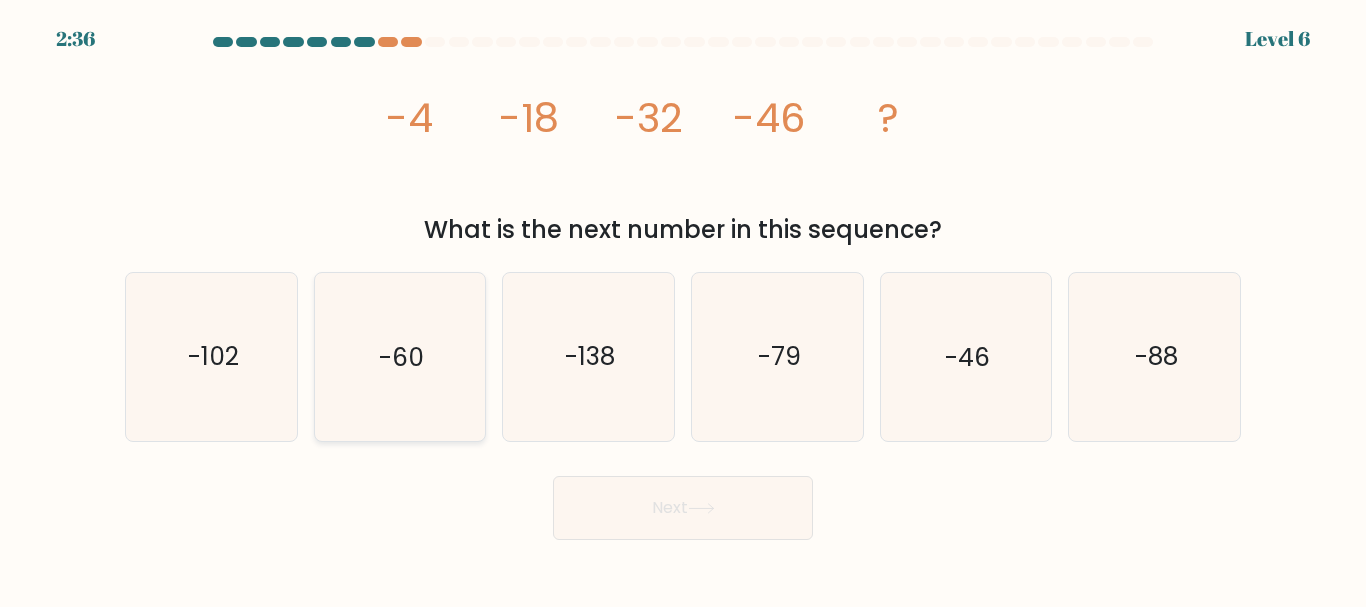 click on "-60" at bounding box center [399, 356] 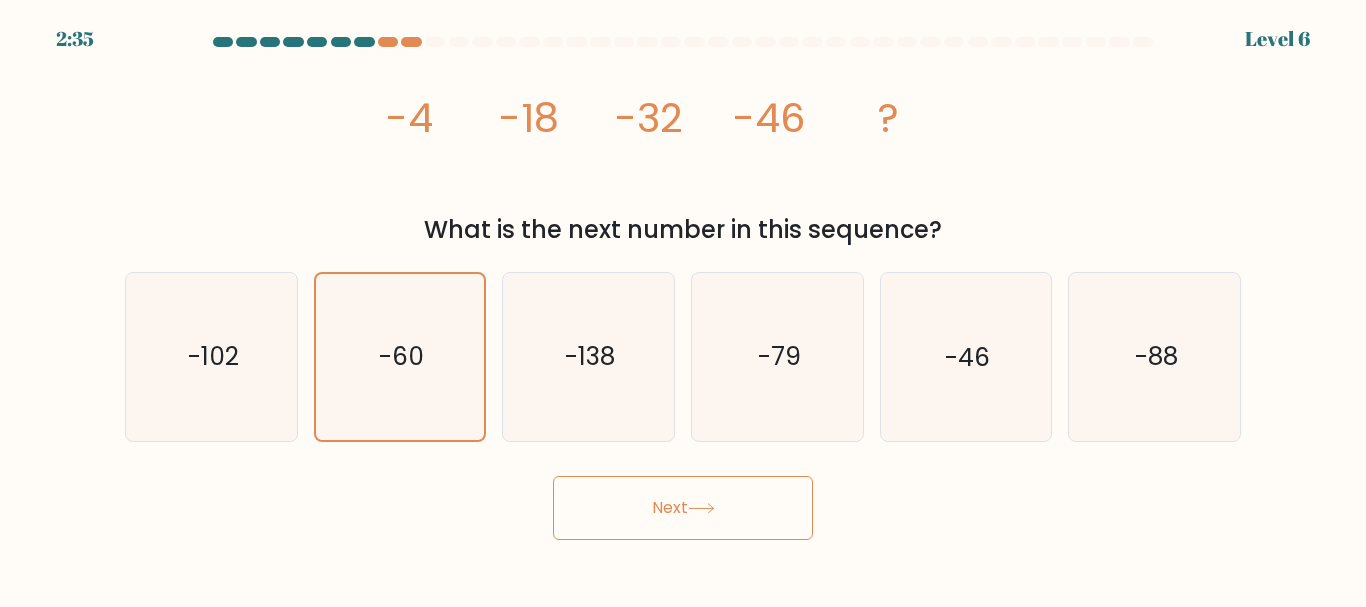 click on "Next" at bounding box center (683, 508) 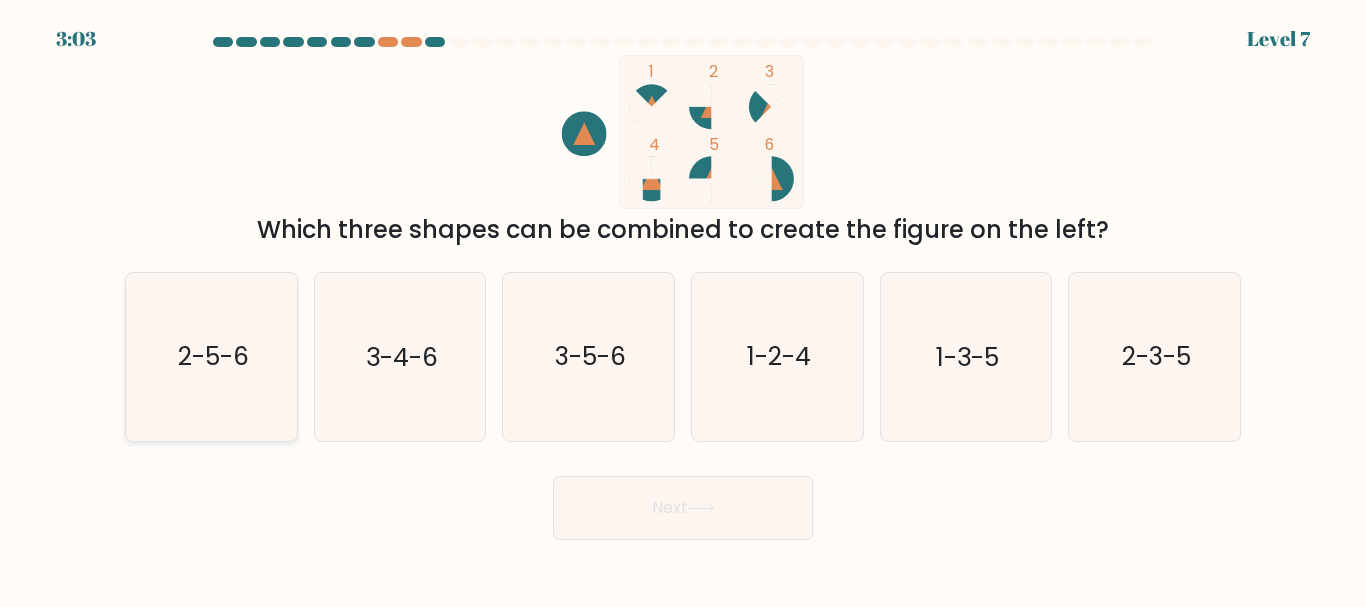 click on "2-5-6" at bounding box center [211, 356] 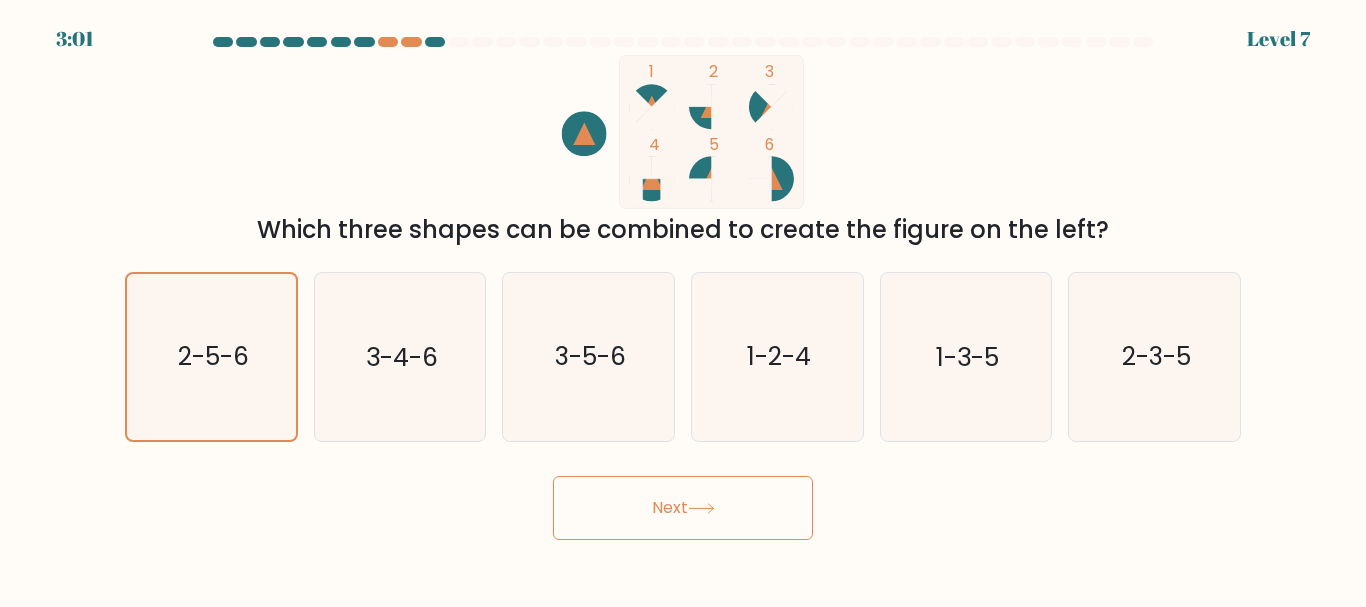click on "Next" at bounding box center (683, 508) 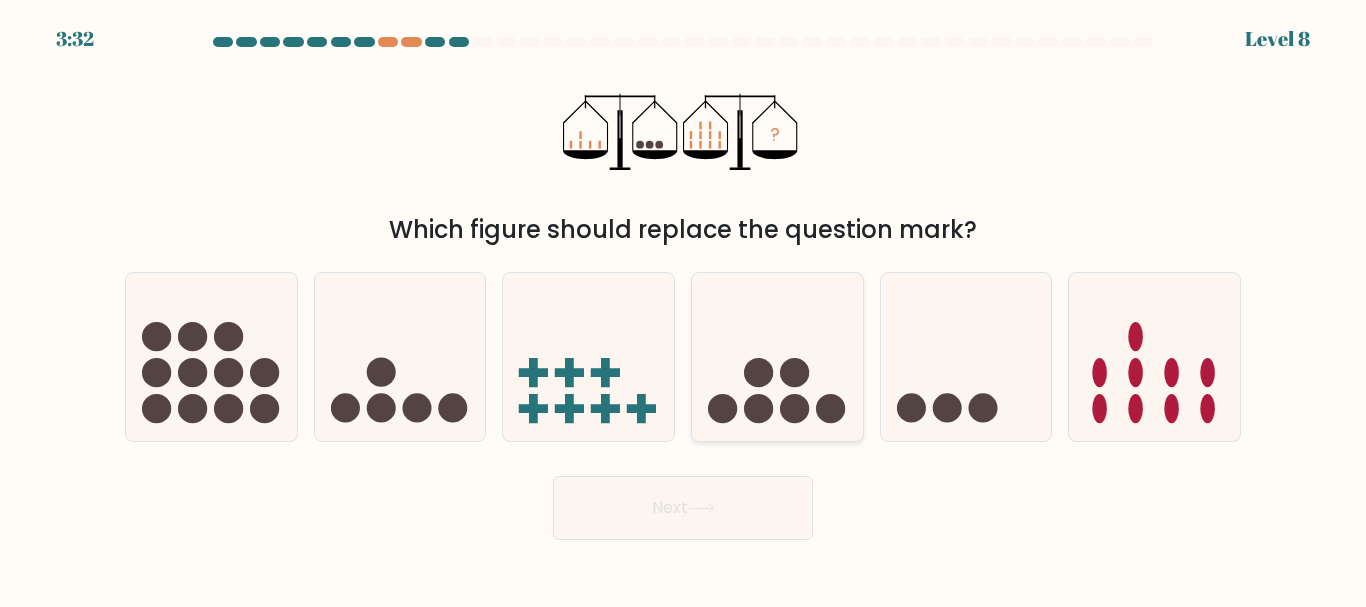 click at bounding box center (758, 408) 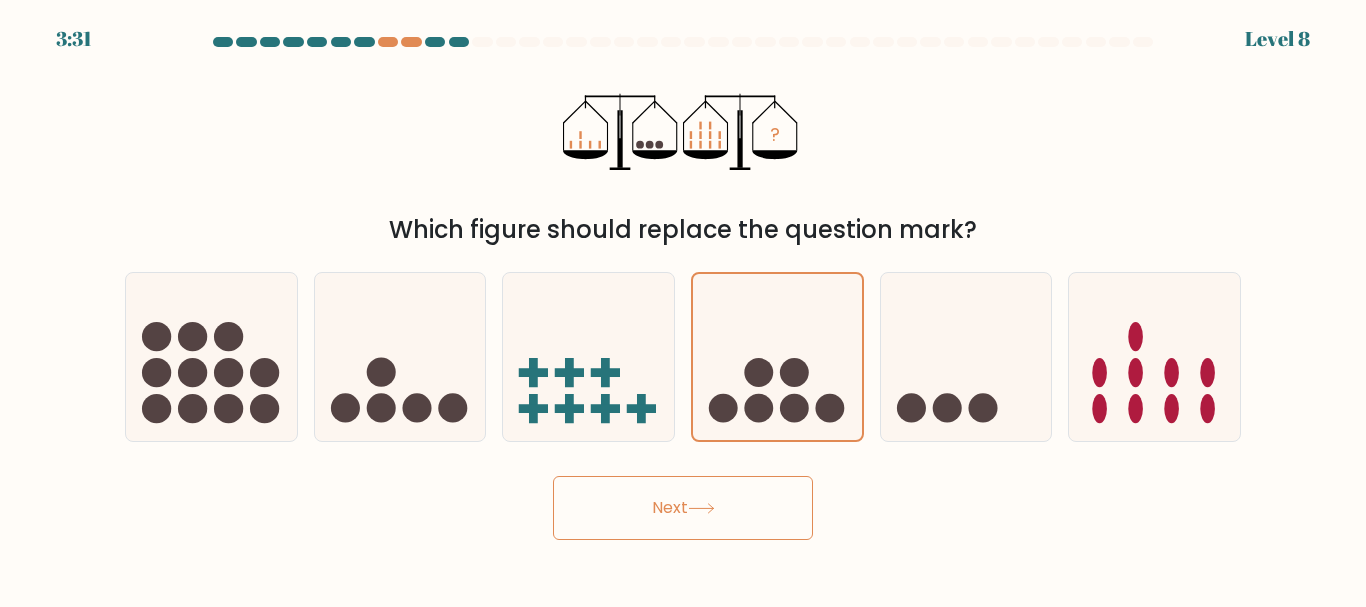 click at bounding box center (701, 508) 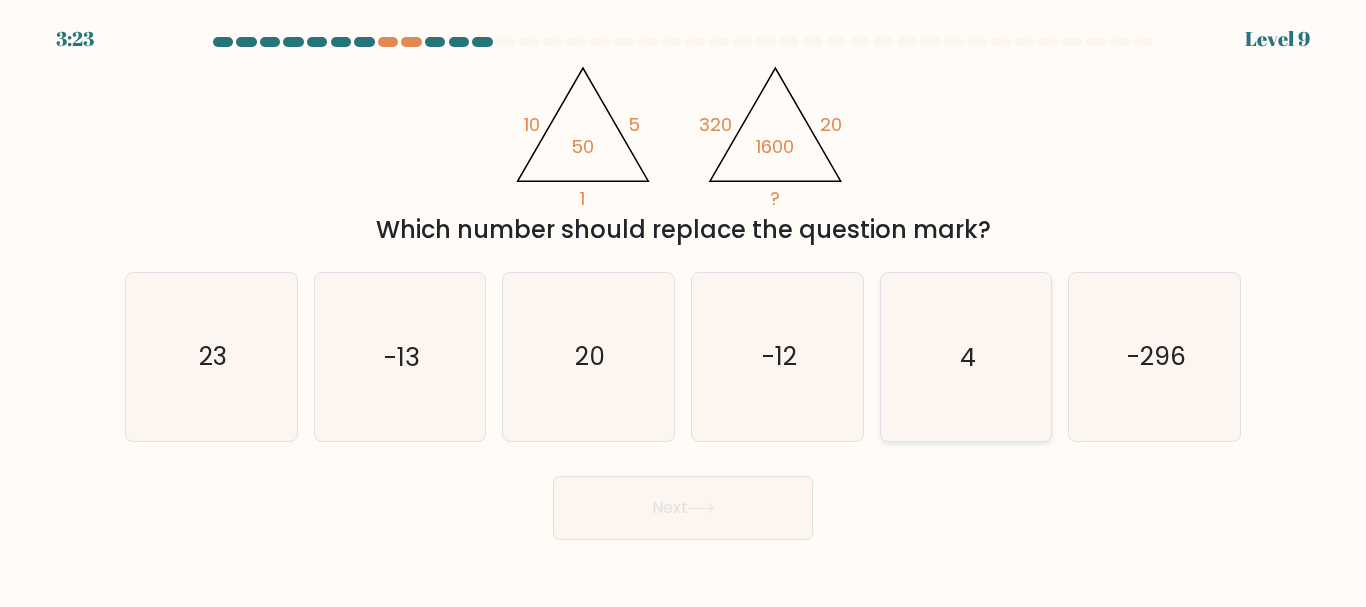 click on "4" at bounding box center (965, 356) 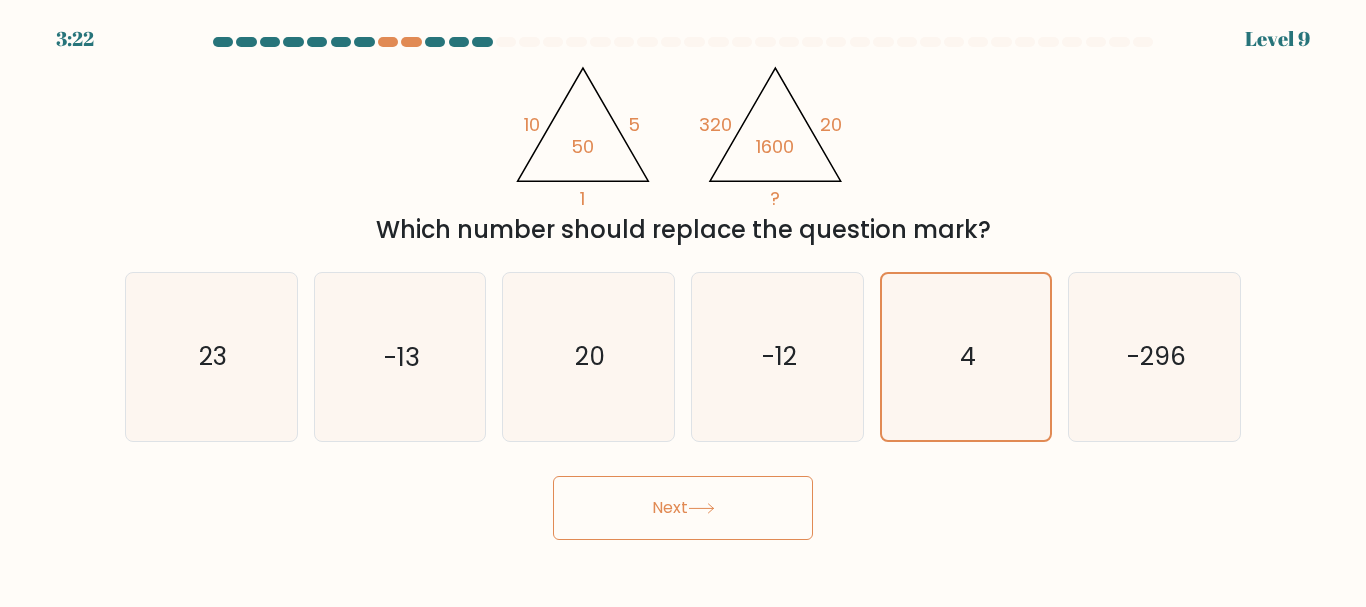 click on "Next" at bounding box center [683, 508] 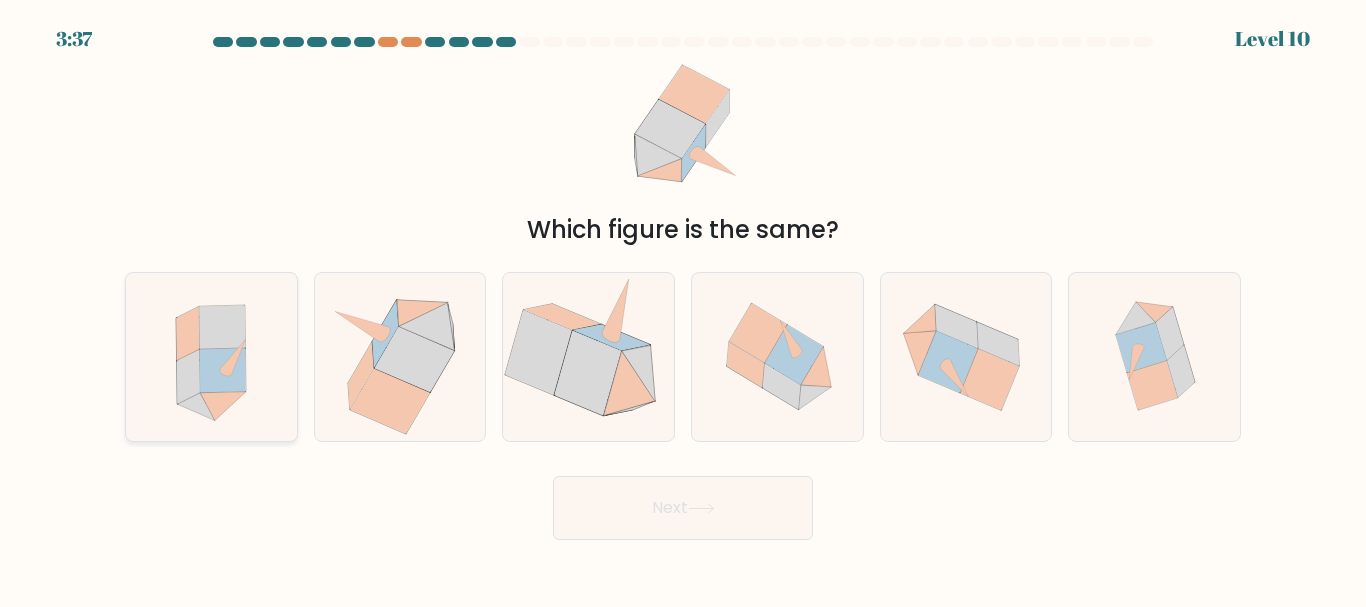 click at bounding box center [211, 356] 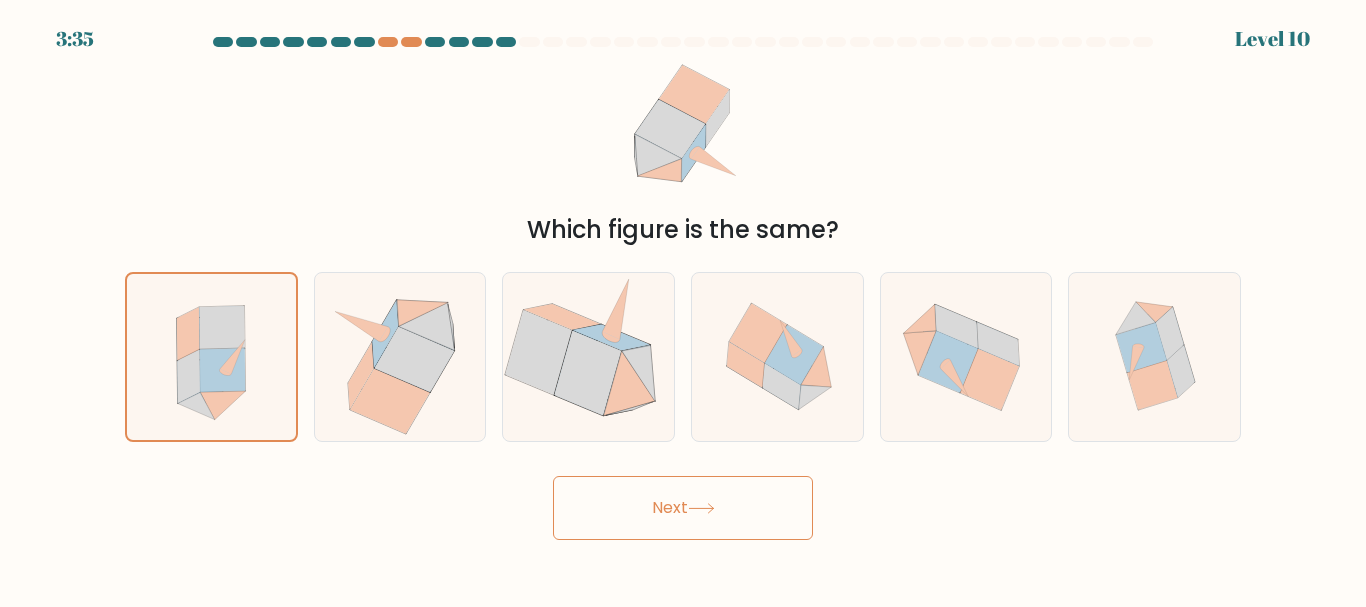 click on "Next" at bounding box center [683, 508] 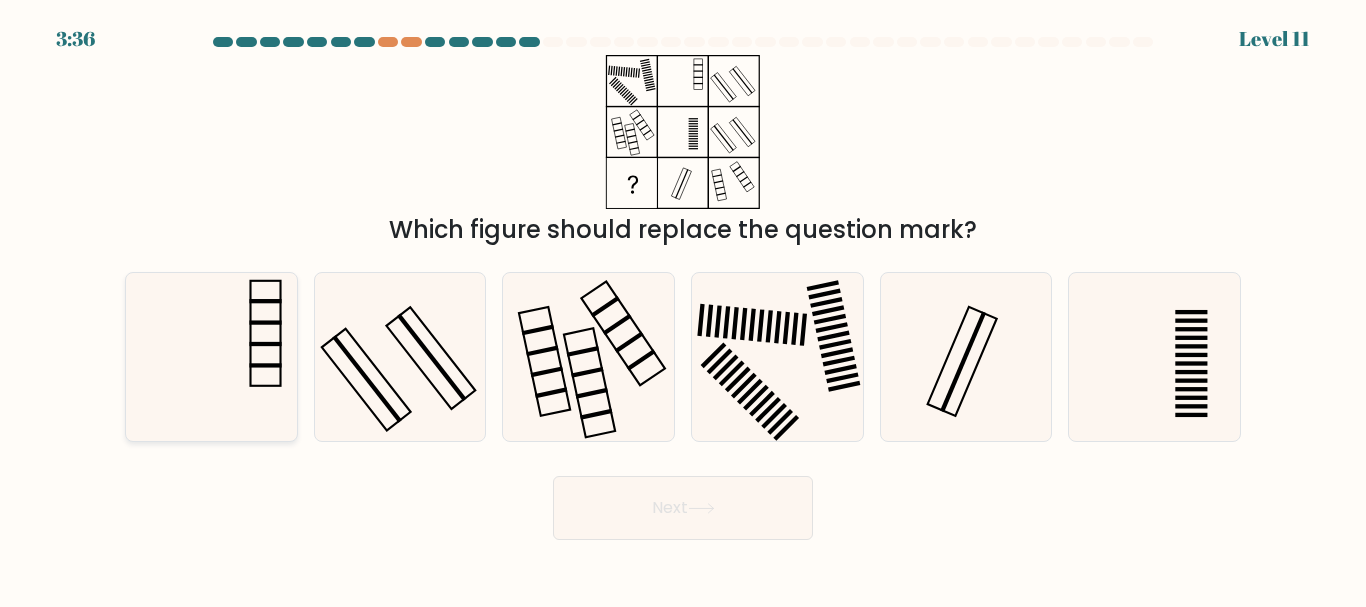 click at bounding box center [211, 356] 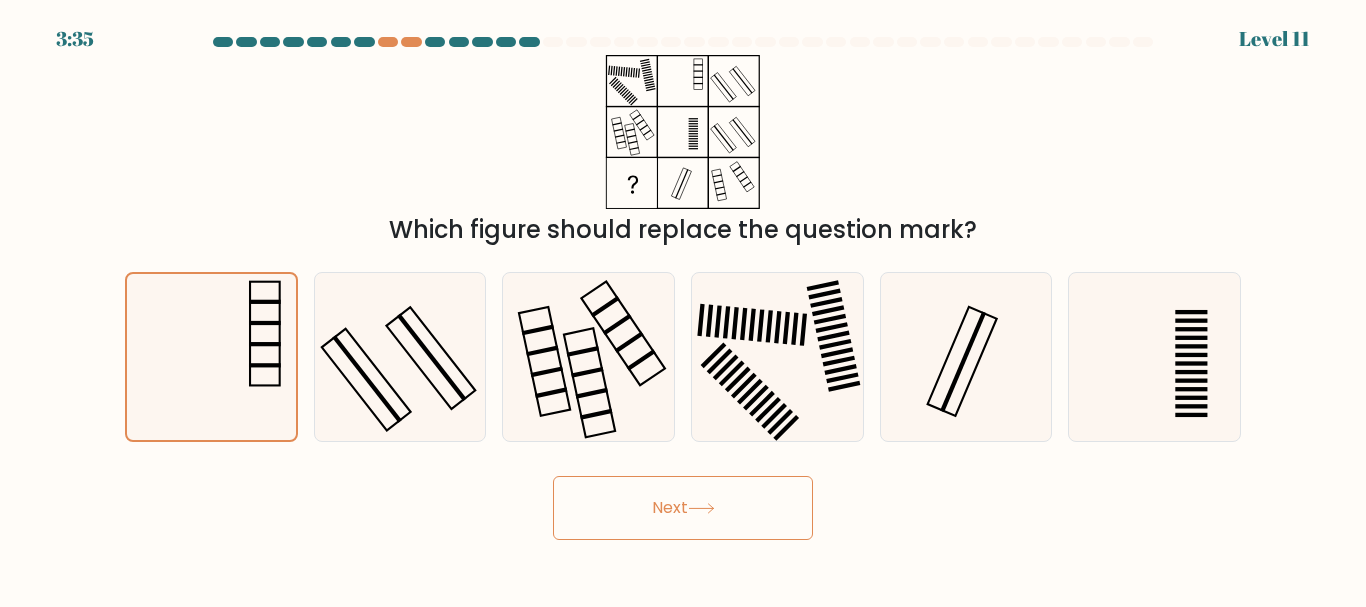 click on "Next" at bounding box center [683, 508] 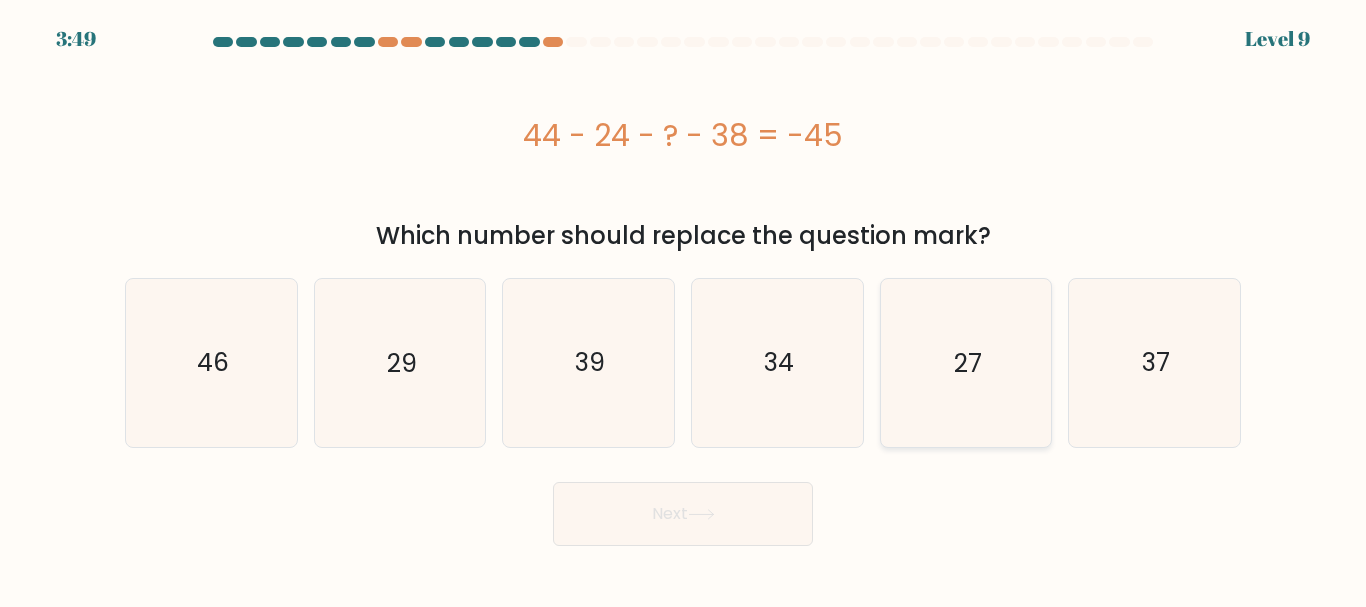 click on "27" at bounding box center (965, 362) 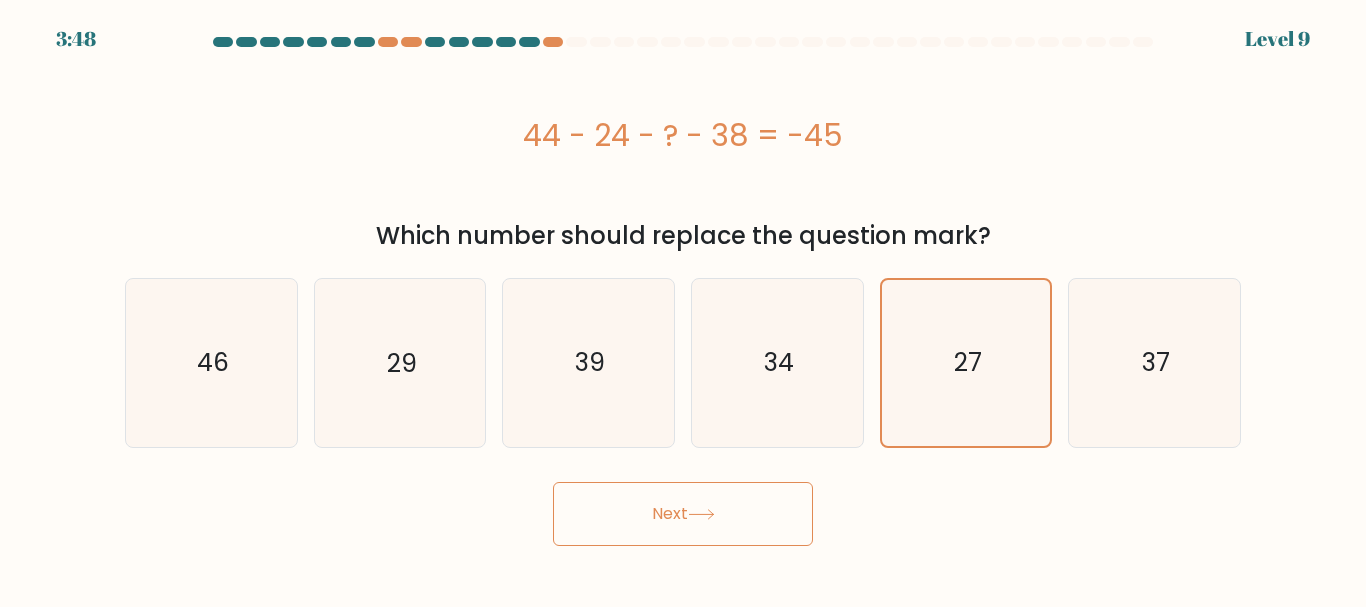 click at bounding box center (701, 514) 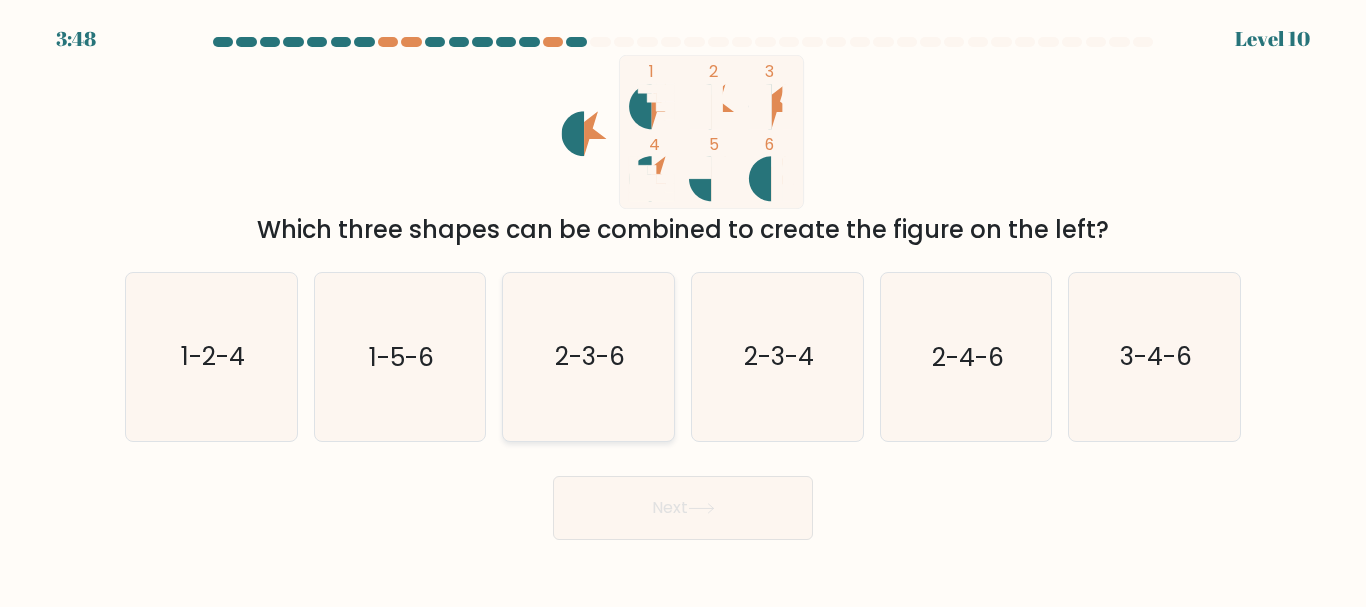 click on "2-3-6" at bounding box center (588, 356) 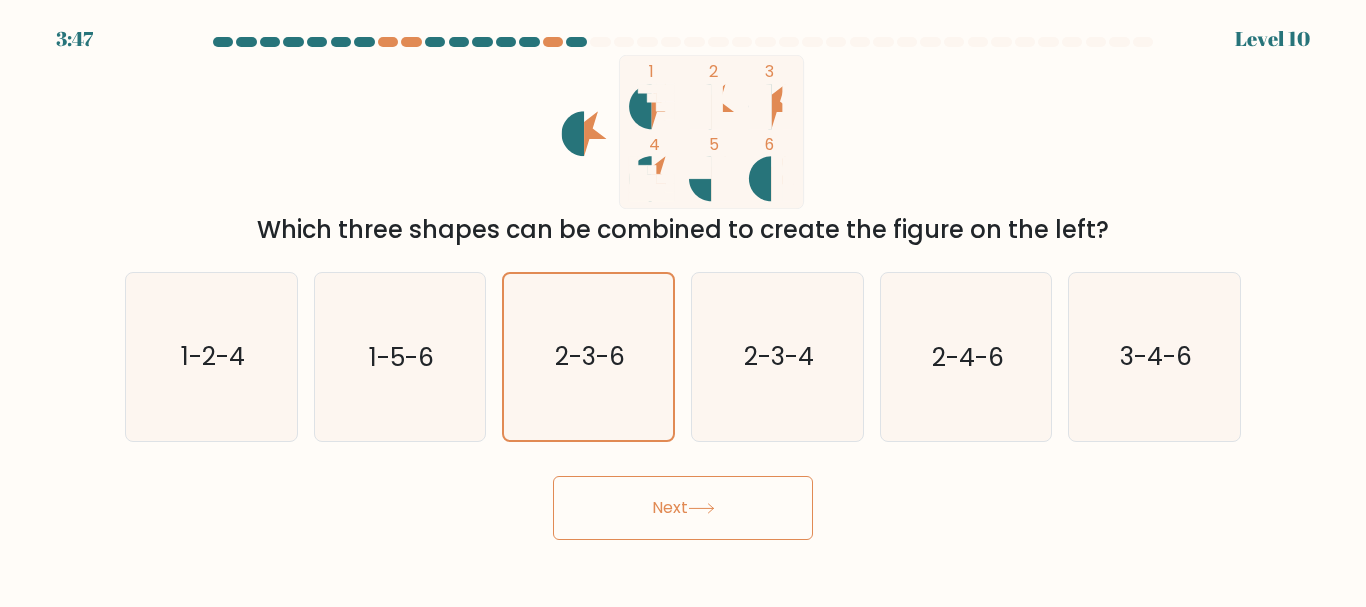 click on "Next" at bounding box center [683, 508] 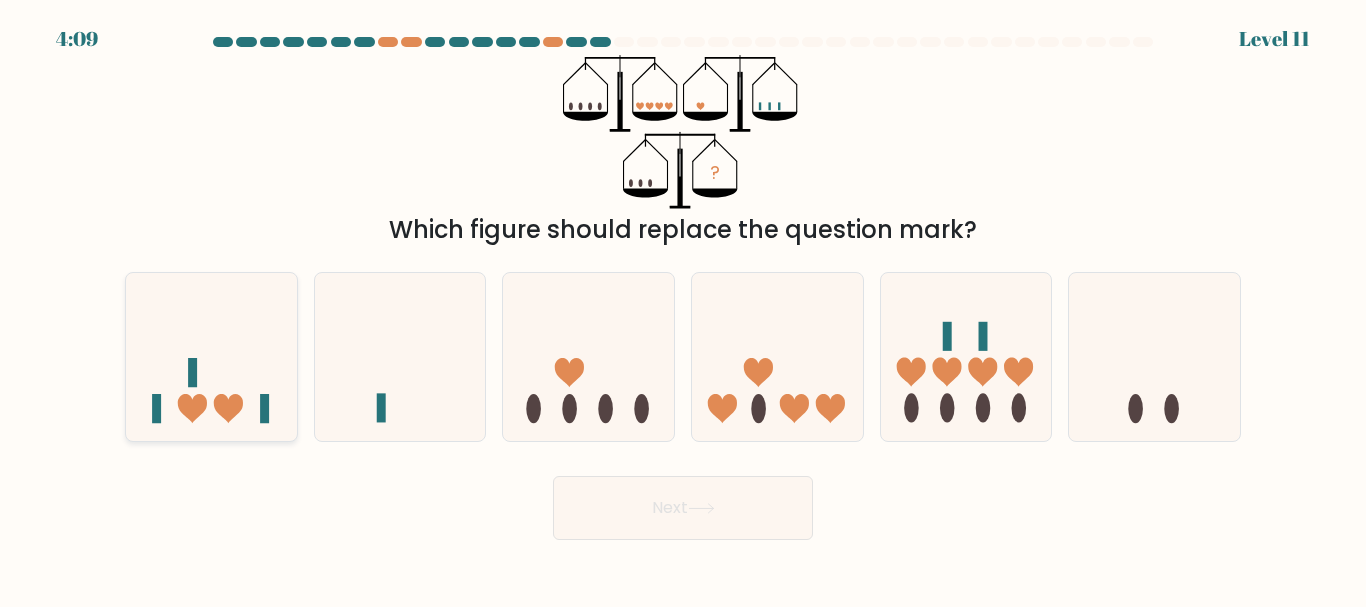 click at bounding box center [211, 356] 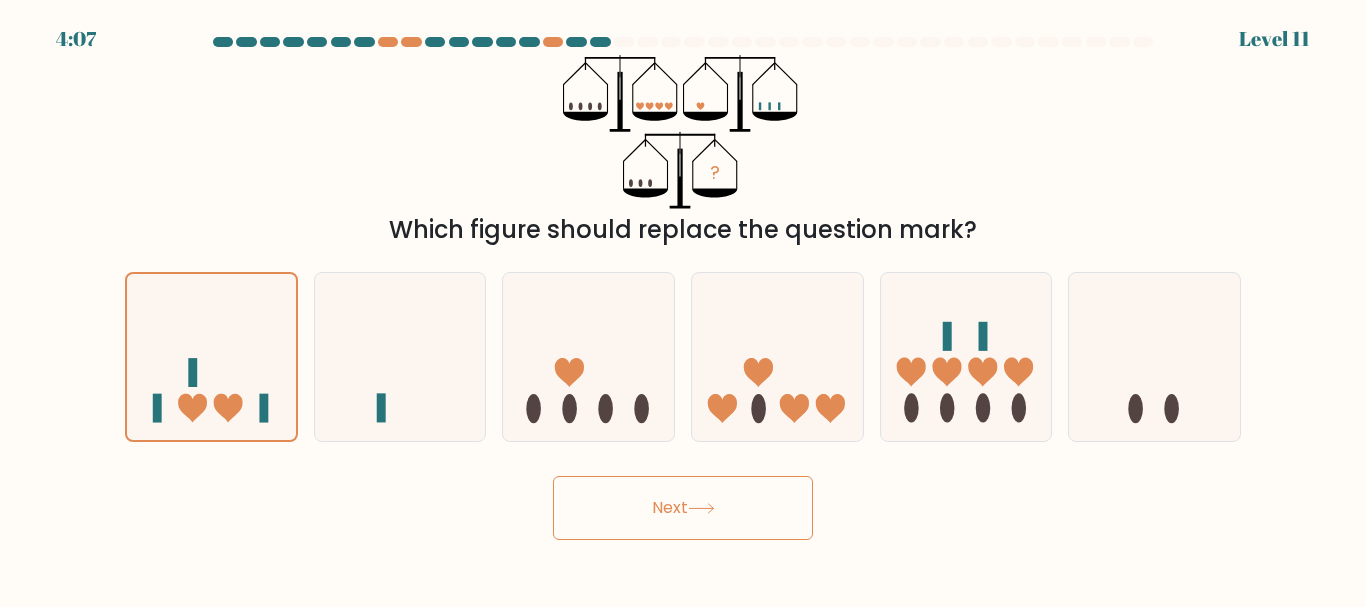 click on "Next" at bounding box center (683, 508) 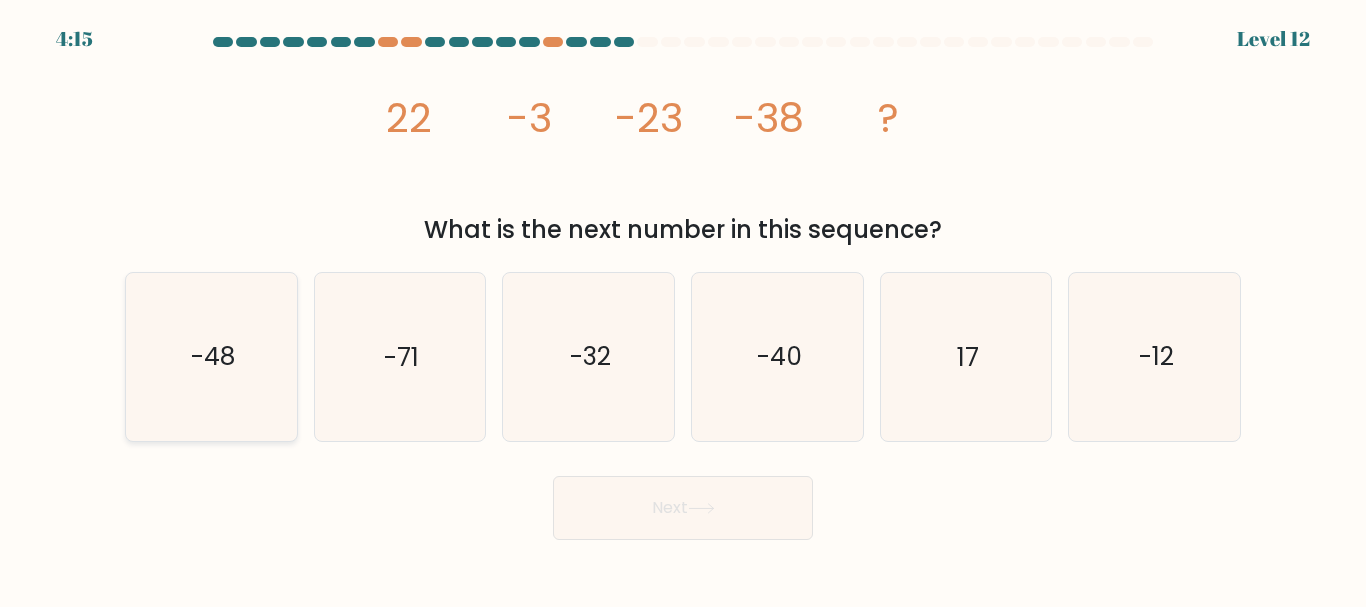click on "-48" at bounding box center [211, 356] 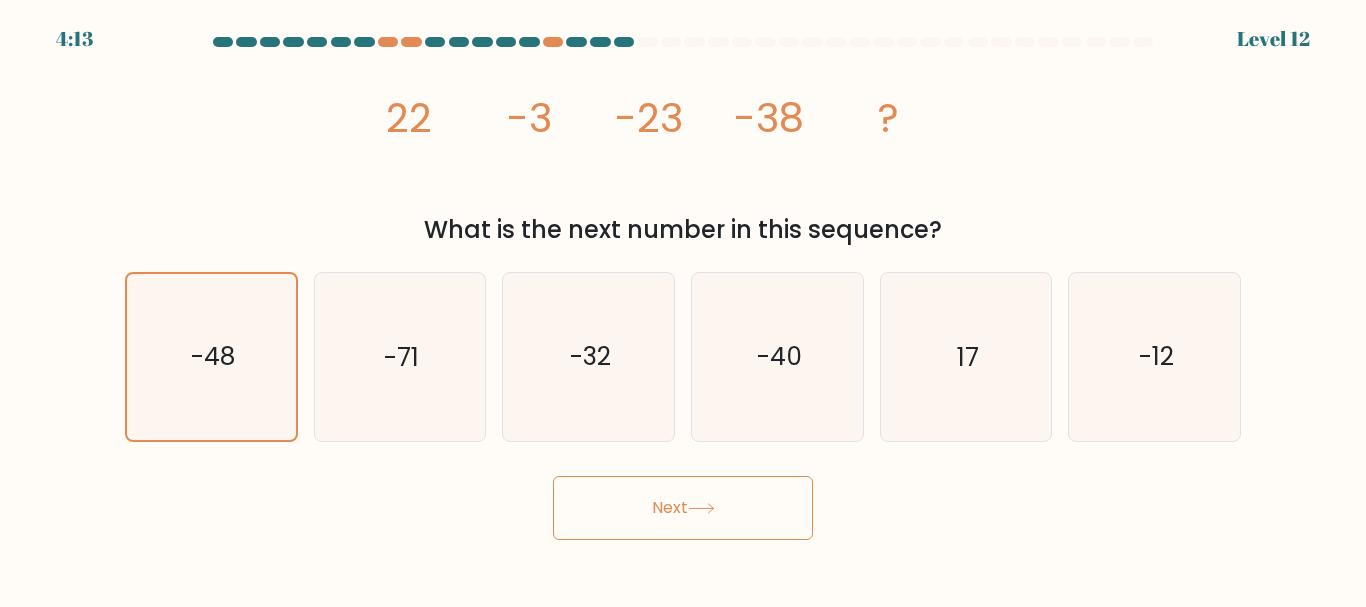 click on "Next" at bounding box center (683, 508) 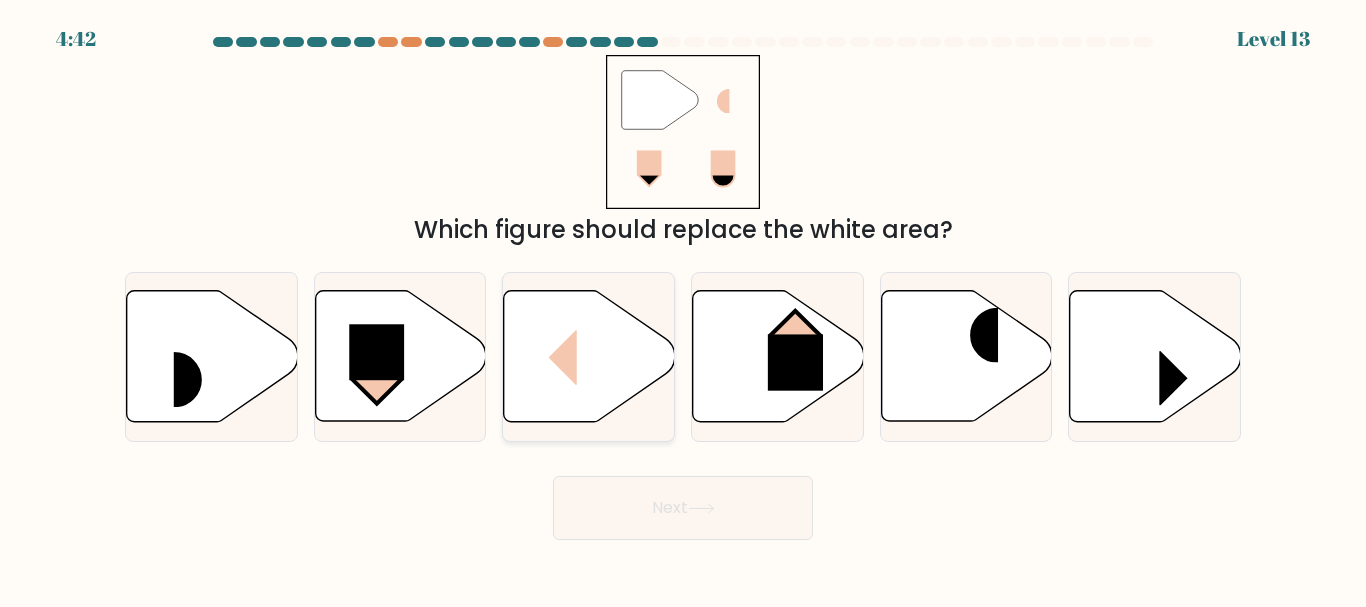 click at bounding box center (589, 356) 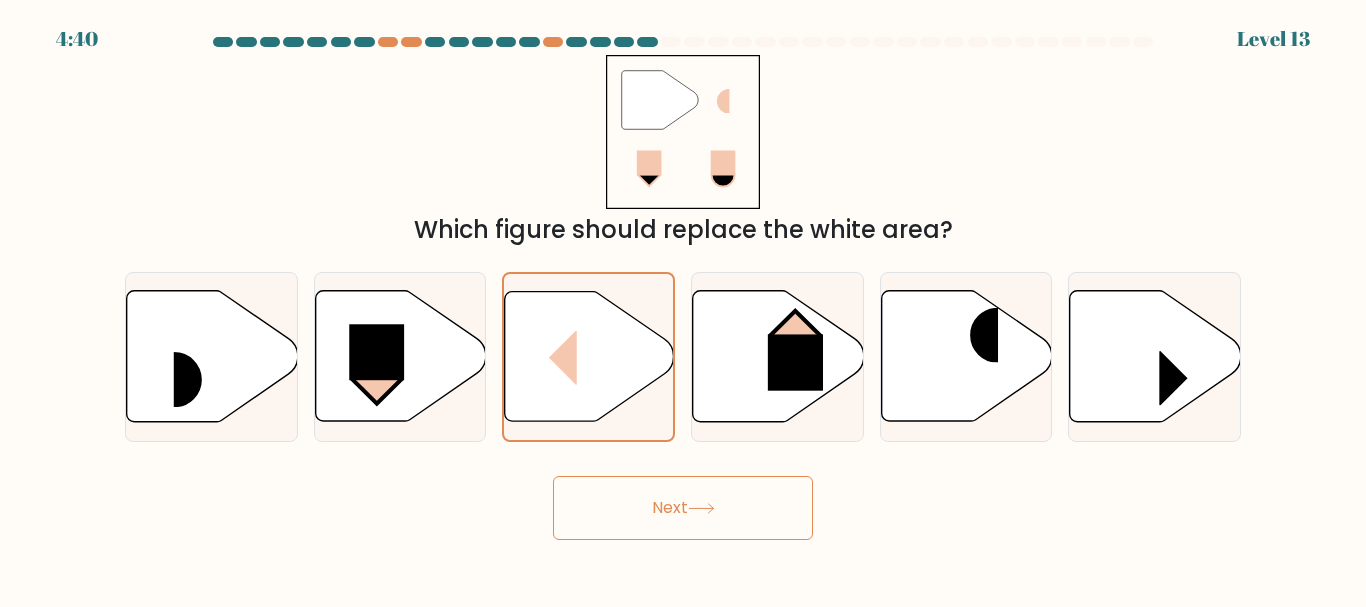 click on "Next" at bounding box center [683, 508] 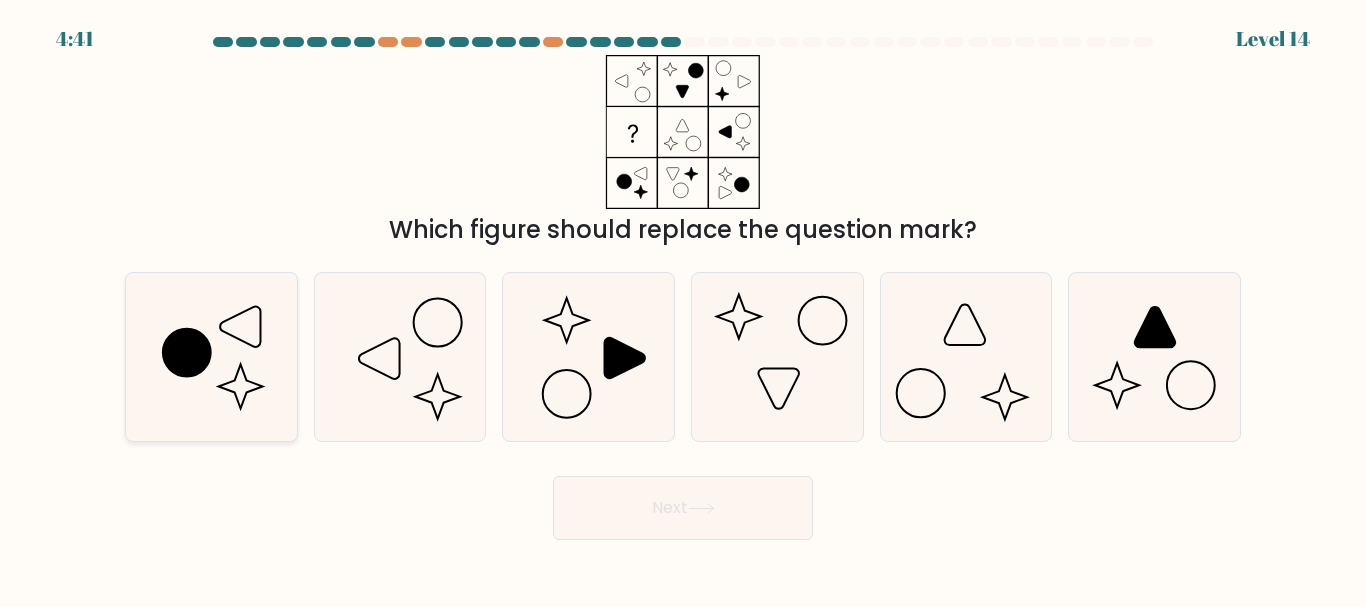 click at bounding box center (211, 356) 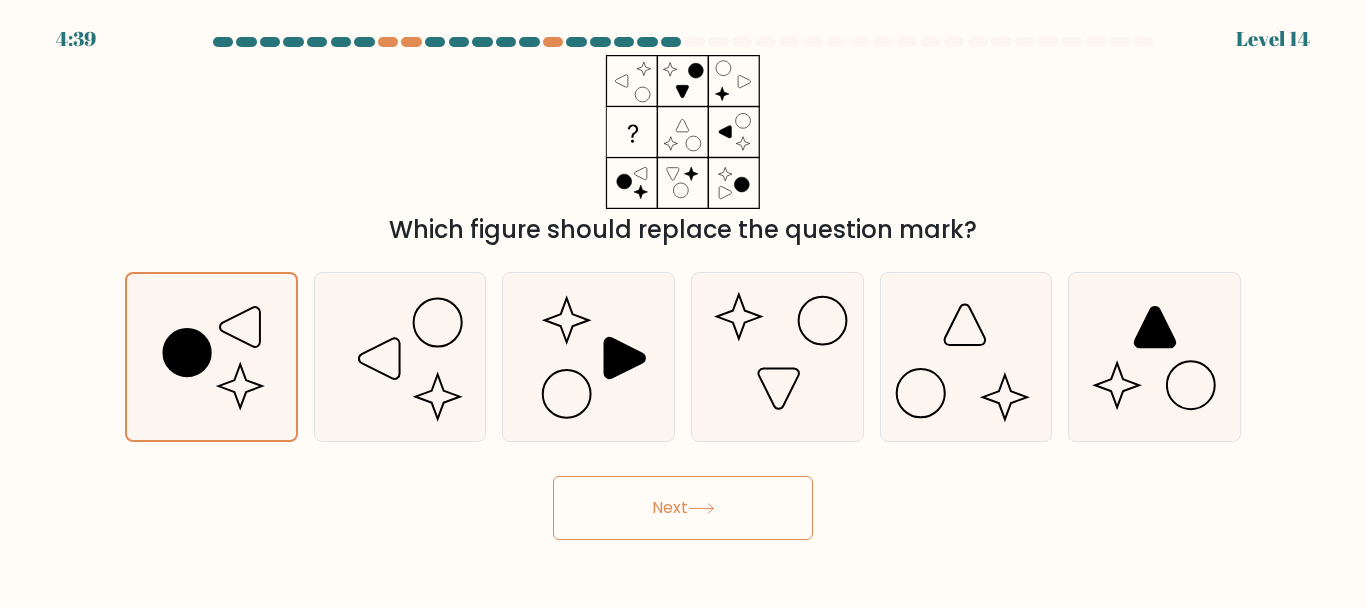 click on "Next" at bounding box center (683, 508) 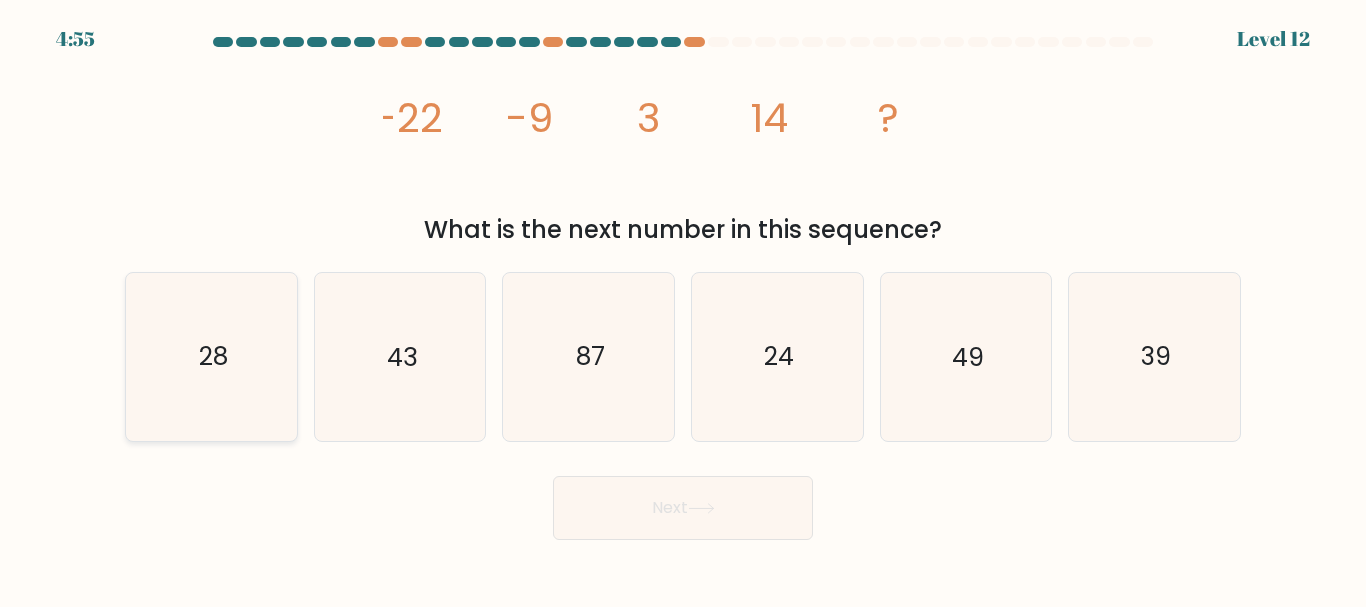 click on "28" at bounding box center (211, 356) 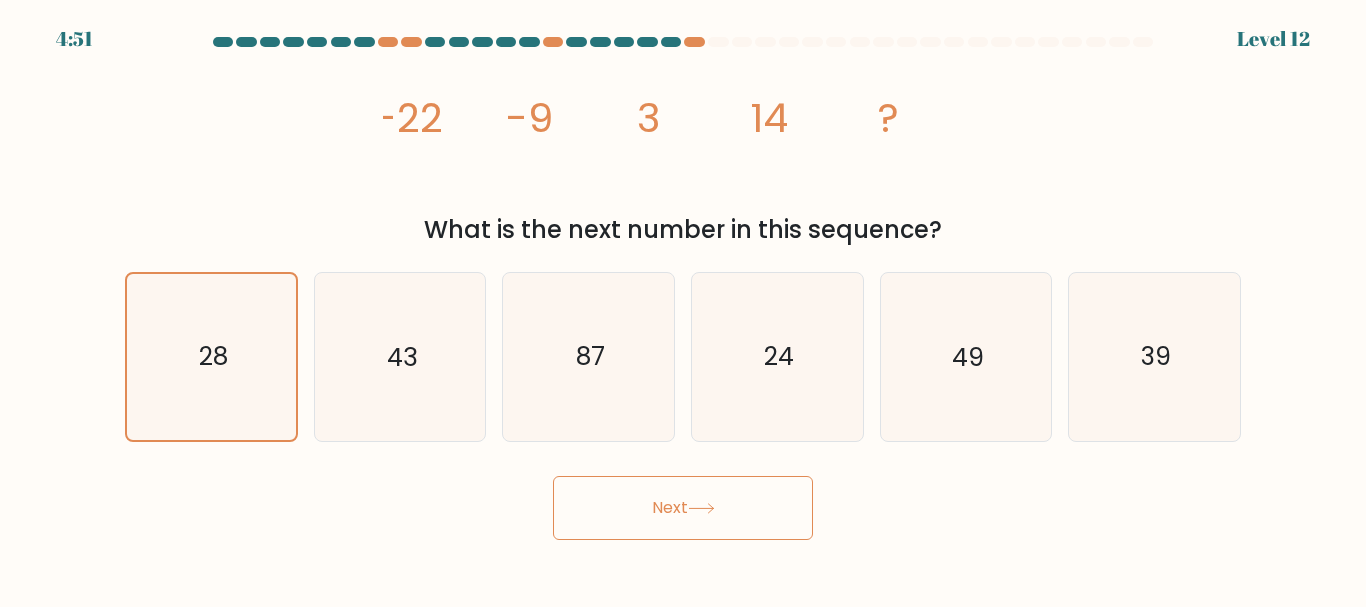 click on "Next" at bounding box center [683, 508] 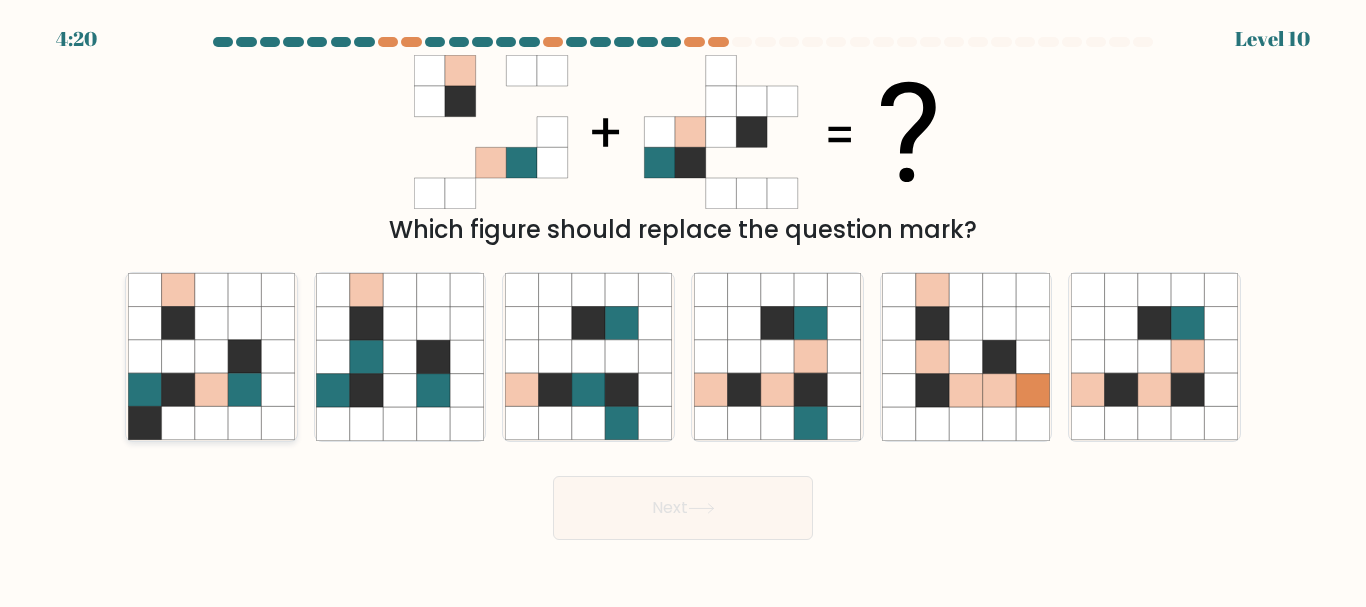 click at bounding box center [211, 390] 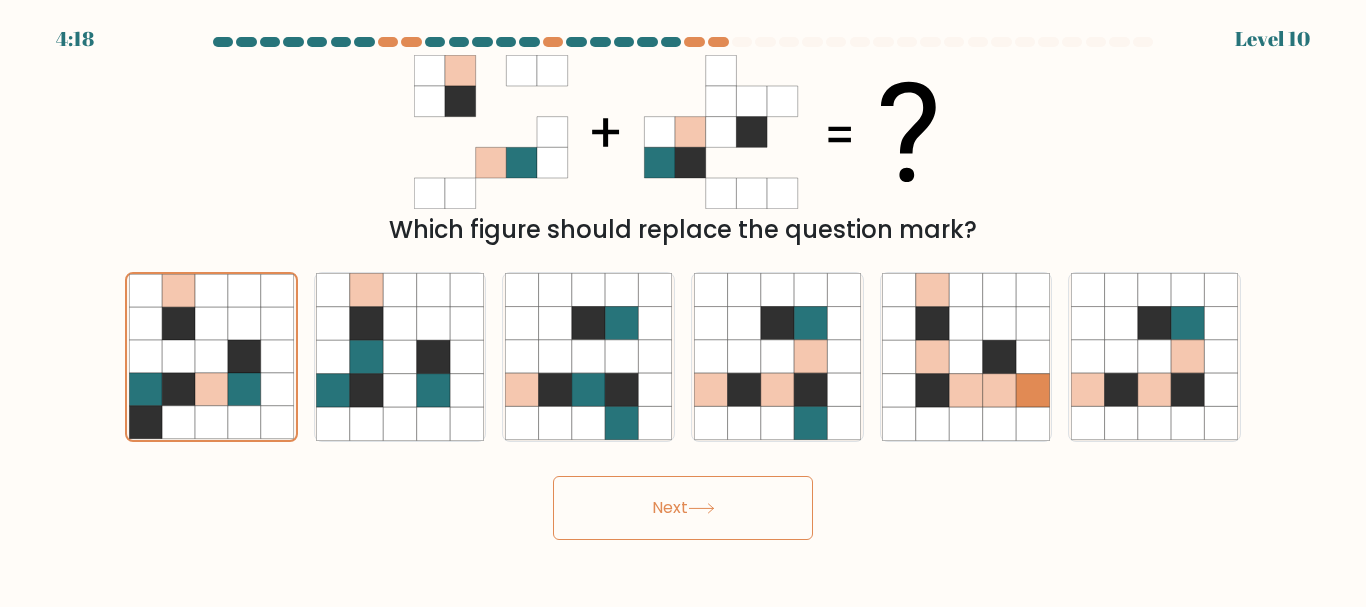 click on "Next" at bounding box center (683, 508) 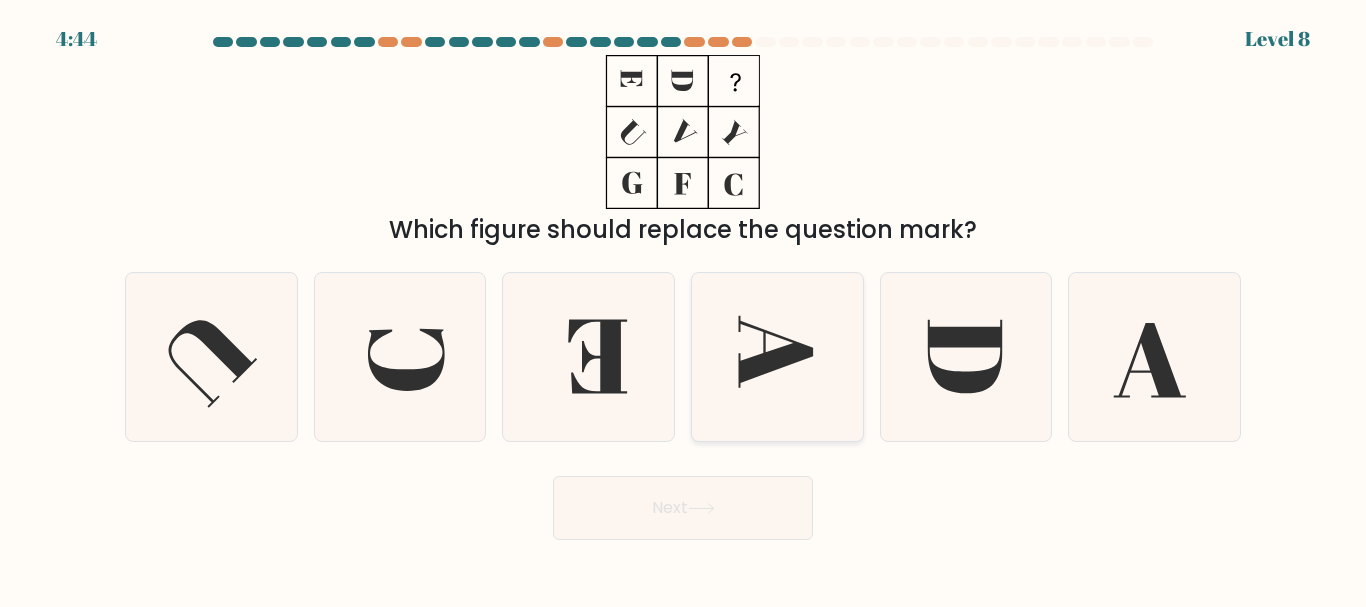 click at bounding box center [777, 356] 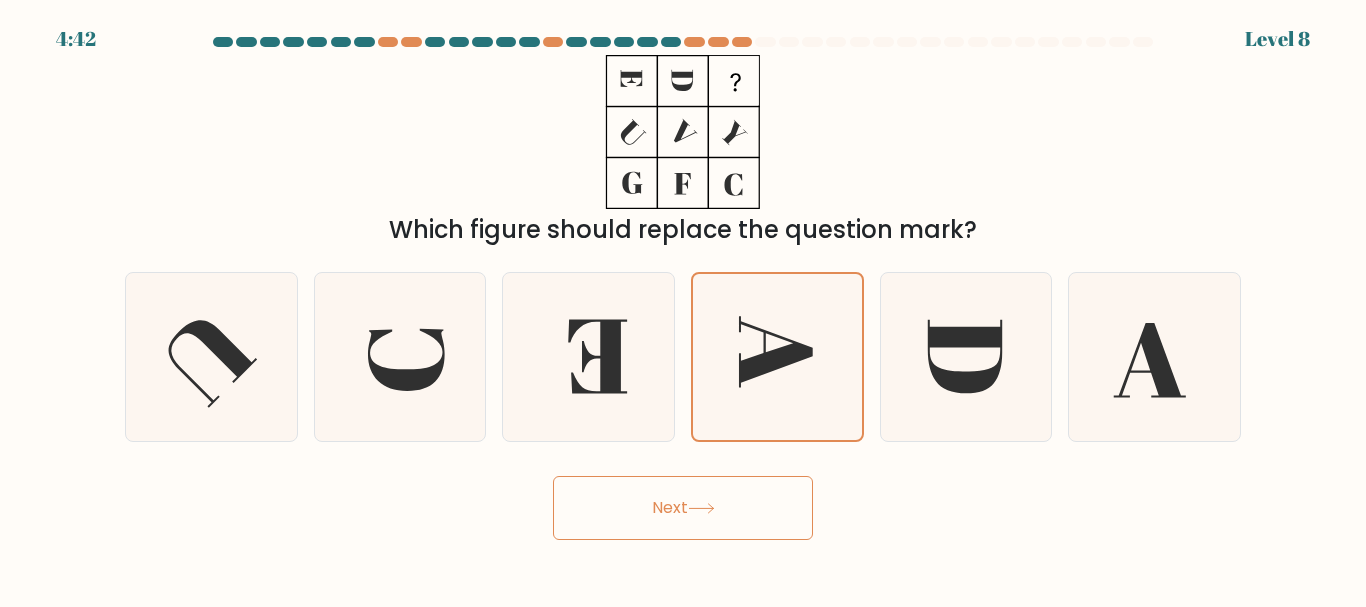 click on "Next" at bounding box center (683, 508) 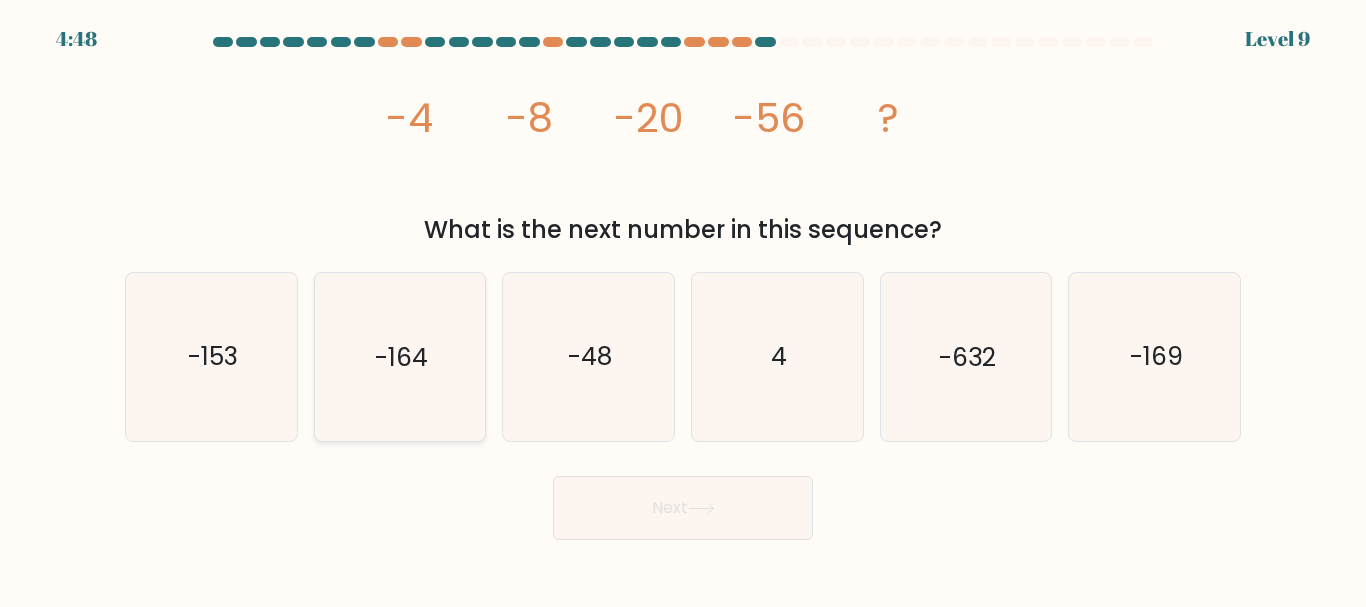 click on "-164" at bounding box center (401, 357) 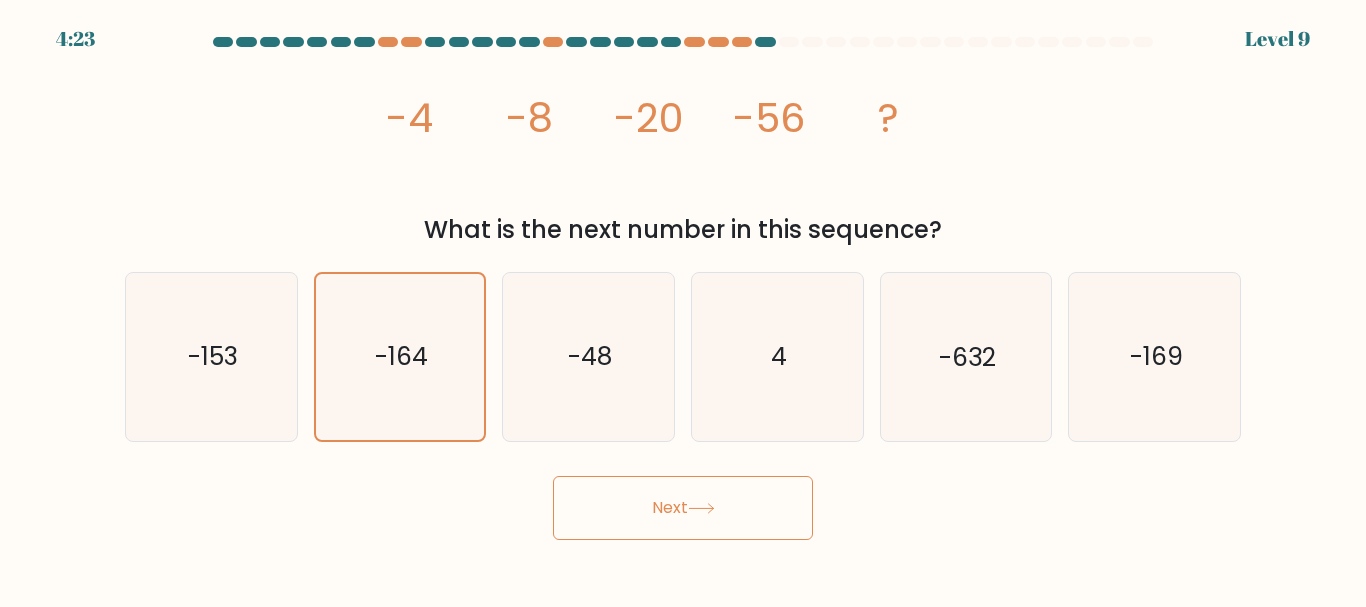 click on "Next" at bounding box center [683, 508] 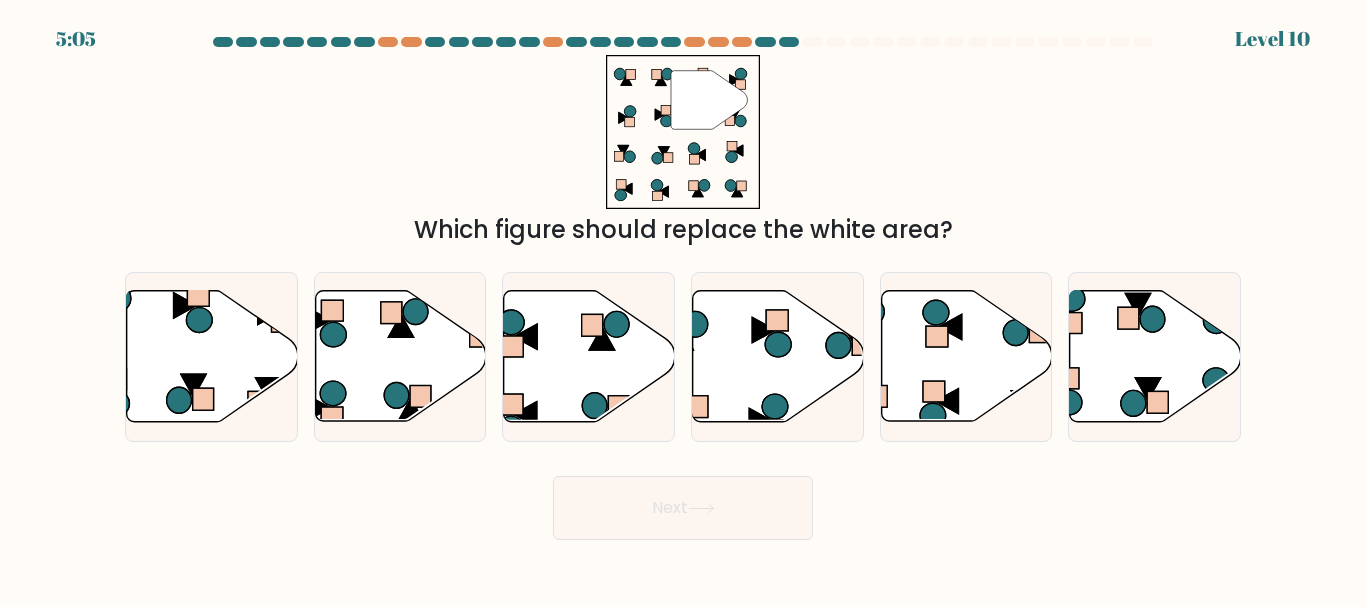 click on "Next" at bounding box center [683, 508] 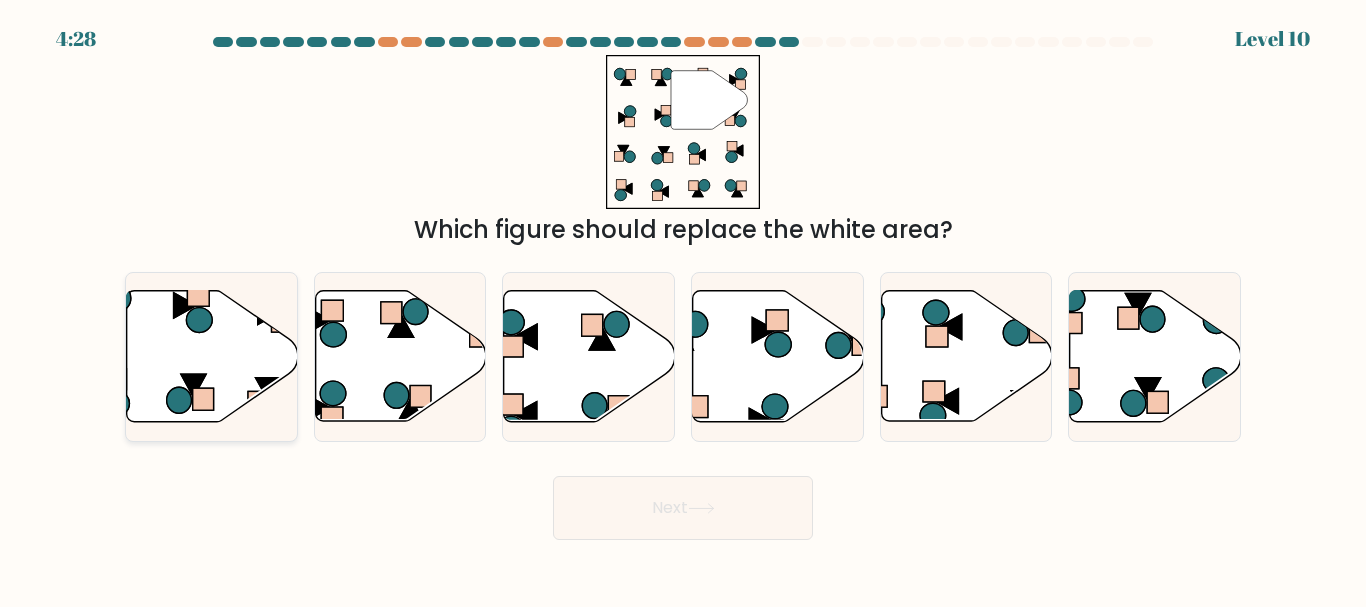 click at bounding box center [212, 356] 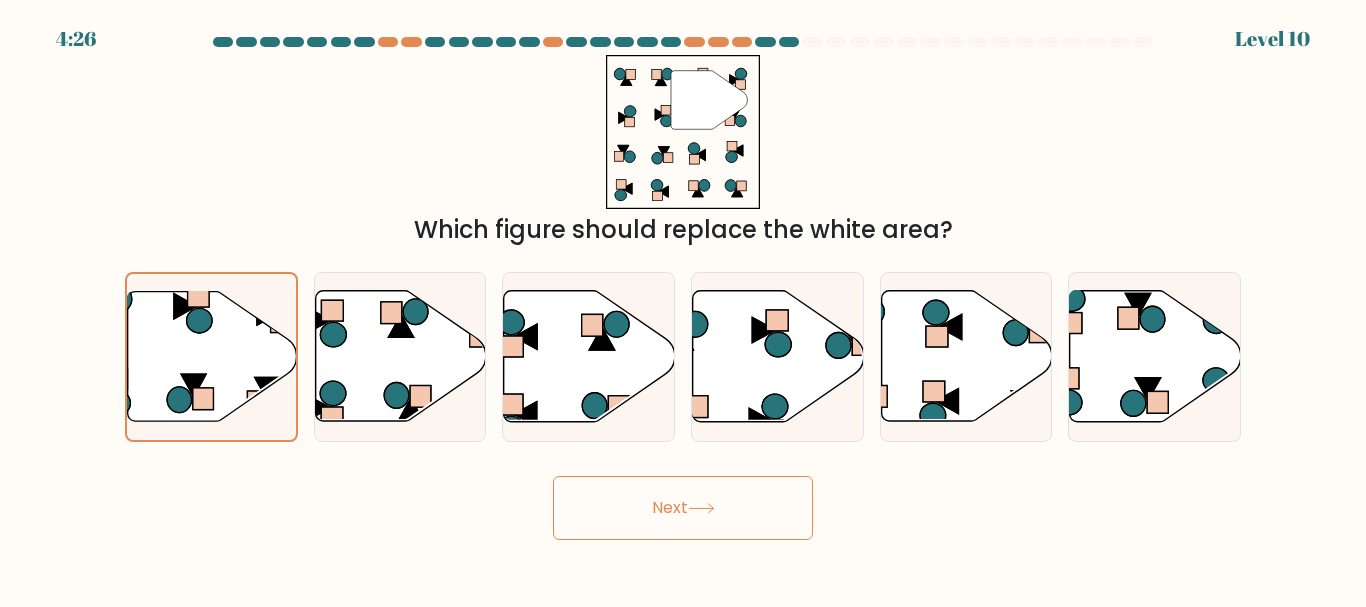 click on "Next" at bounding box center (683, 508) 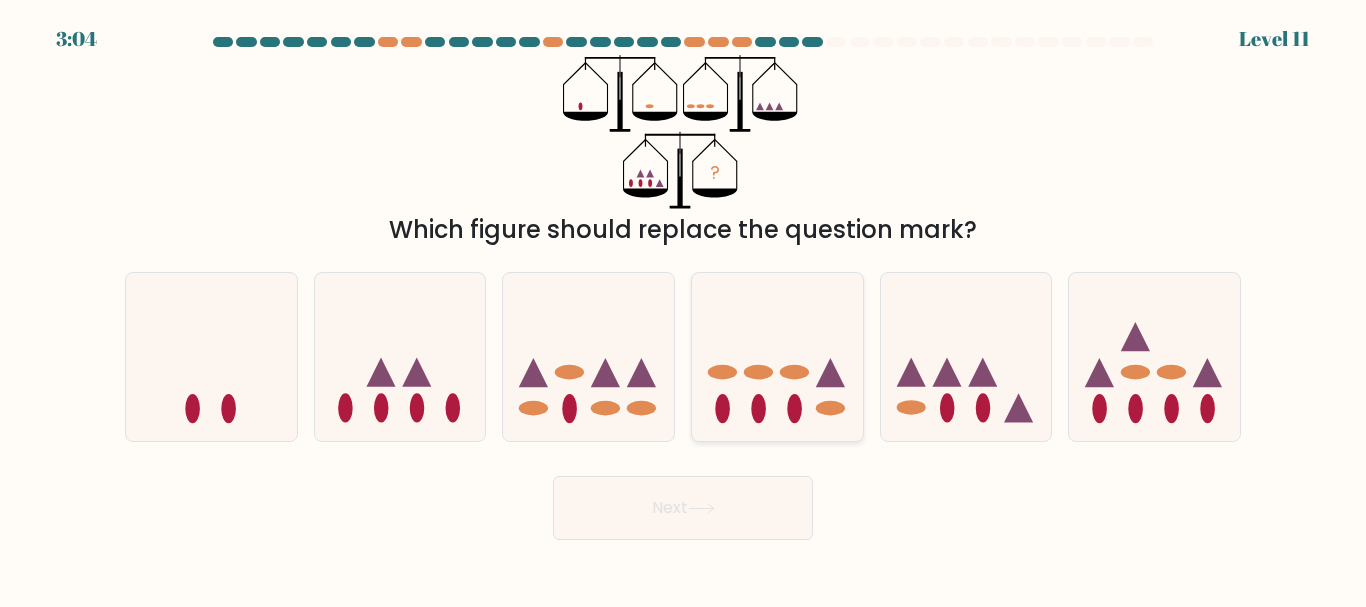 click at bounding box center [758, 408] 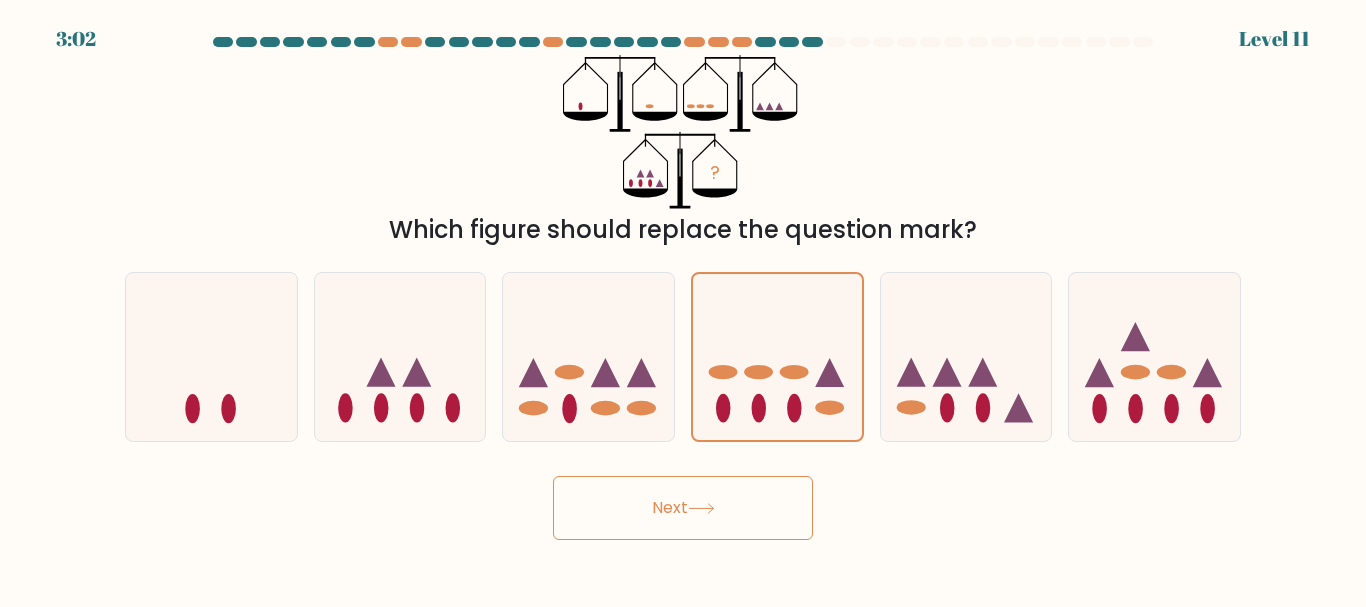 click at bounding box center (701, 508) 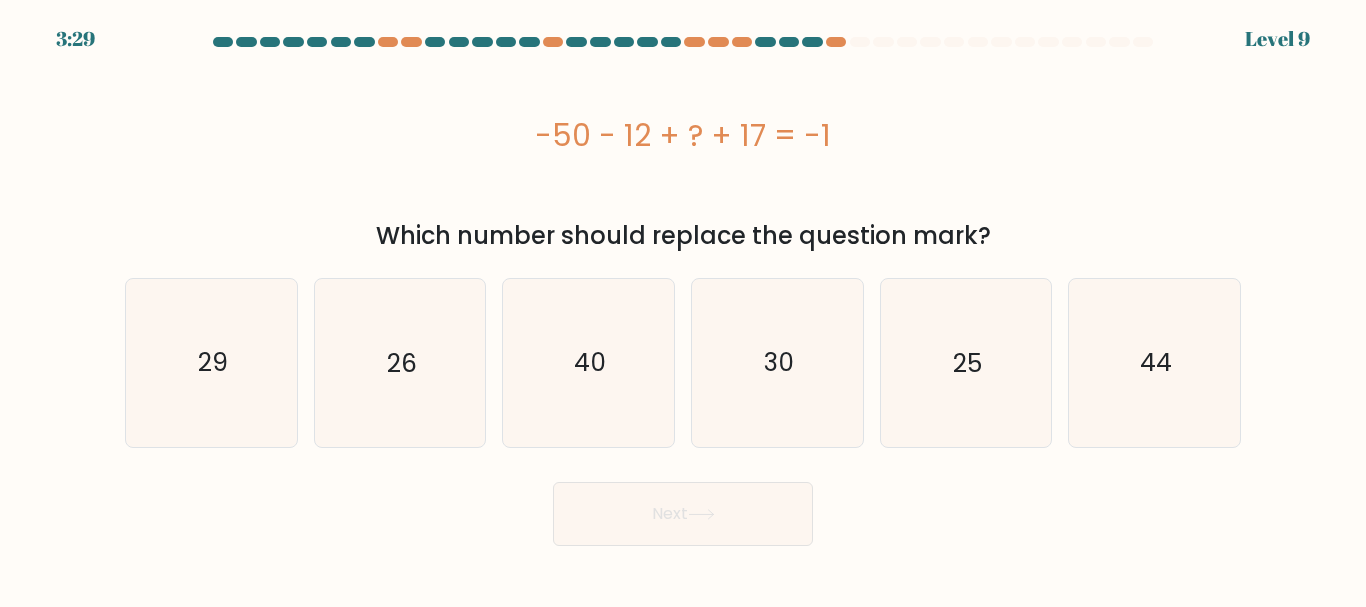 type 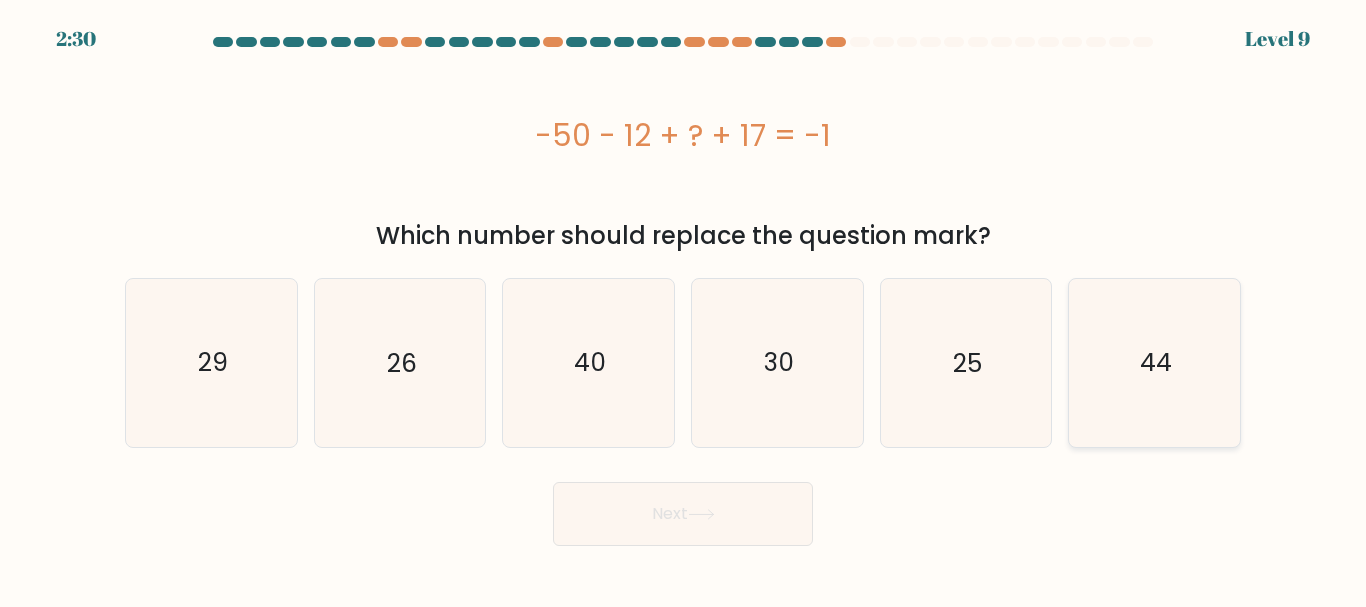 click on "44" at bounding box center [1154, 362] 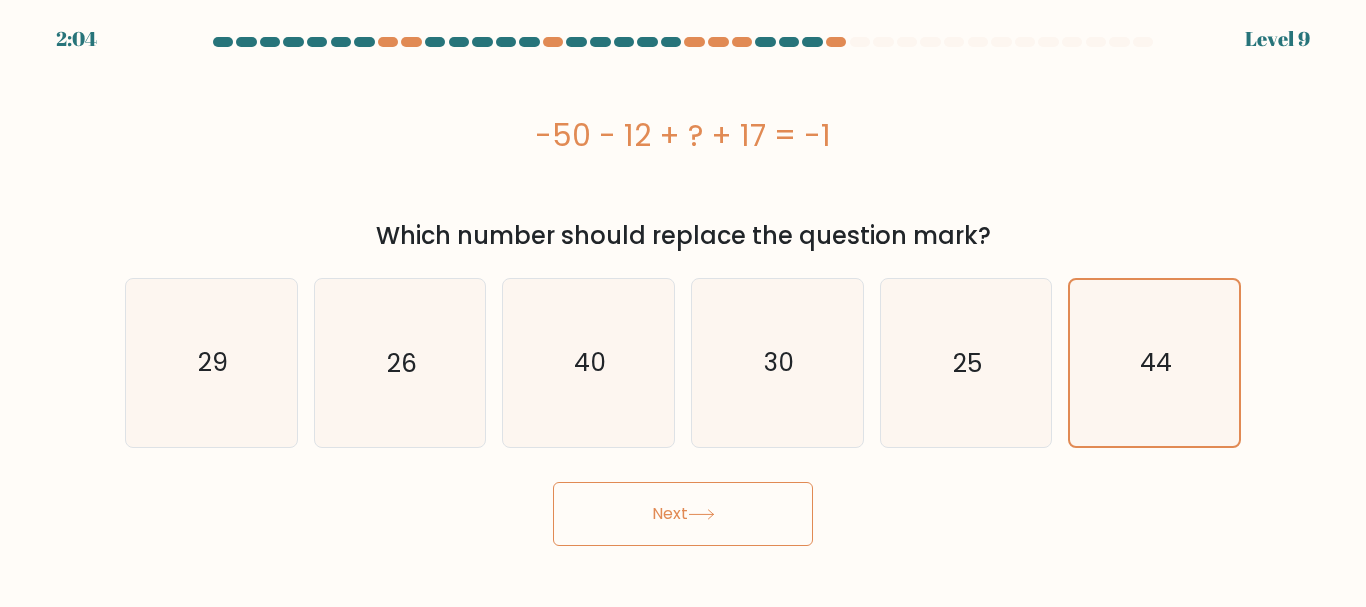 click on "Next" at bounding box center (683, 514) 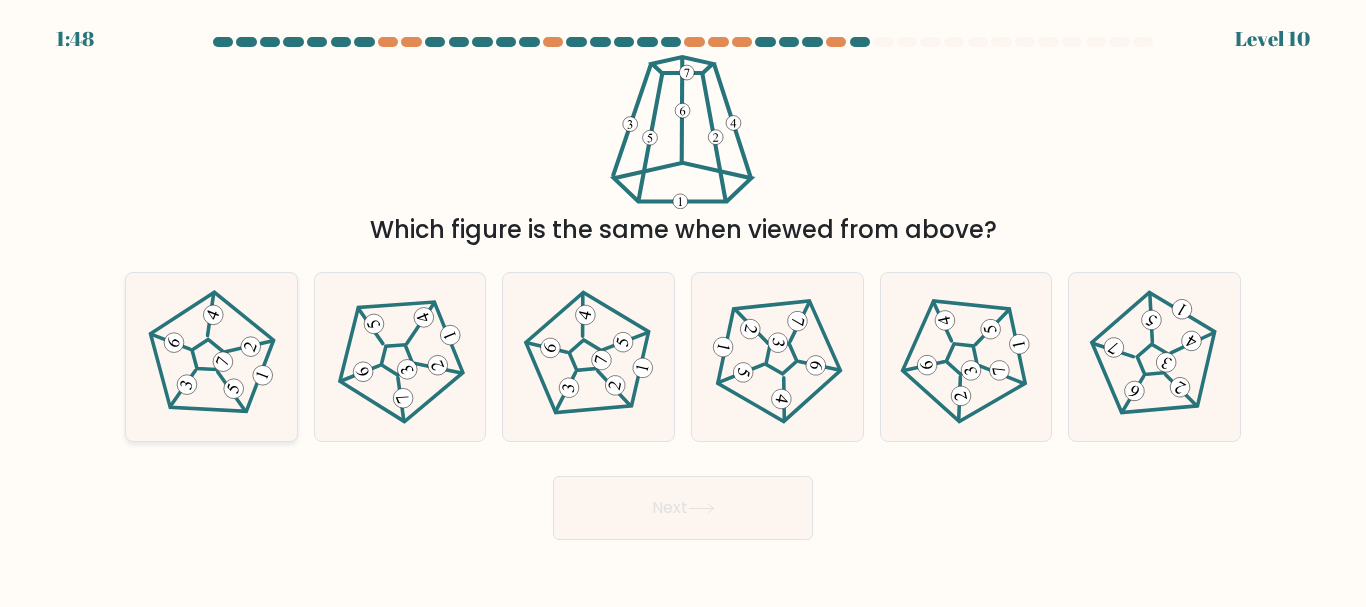 click at bounding box center [211, 357] 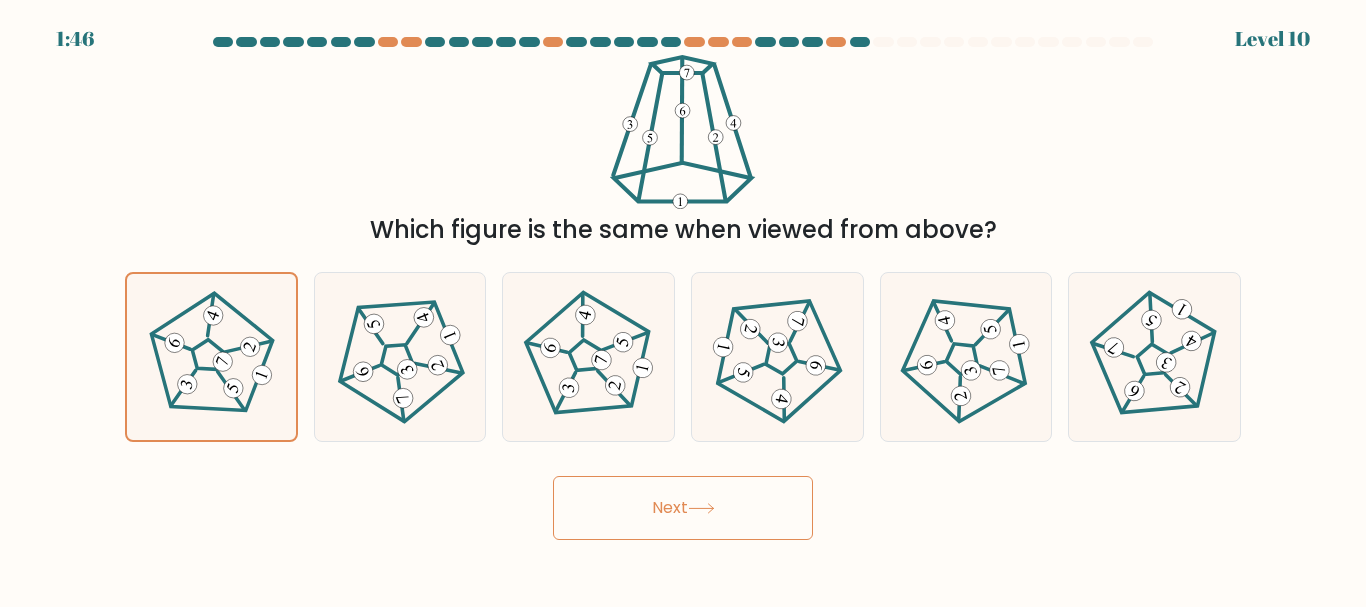 click on "Next" at bounding box center (683, 508) 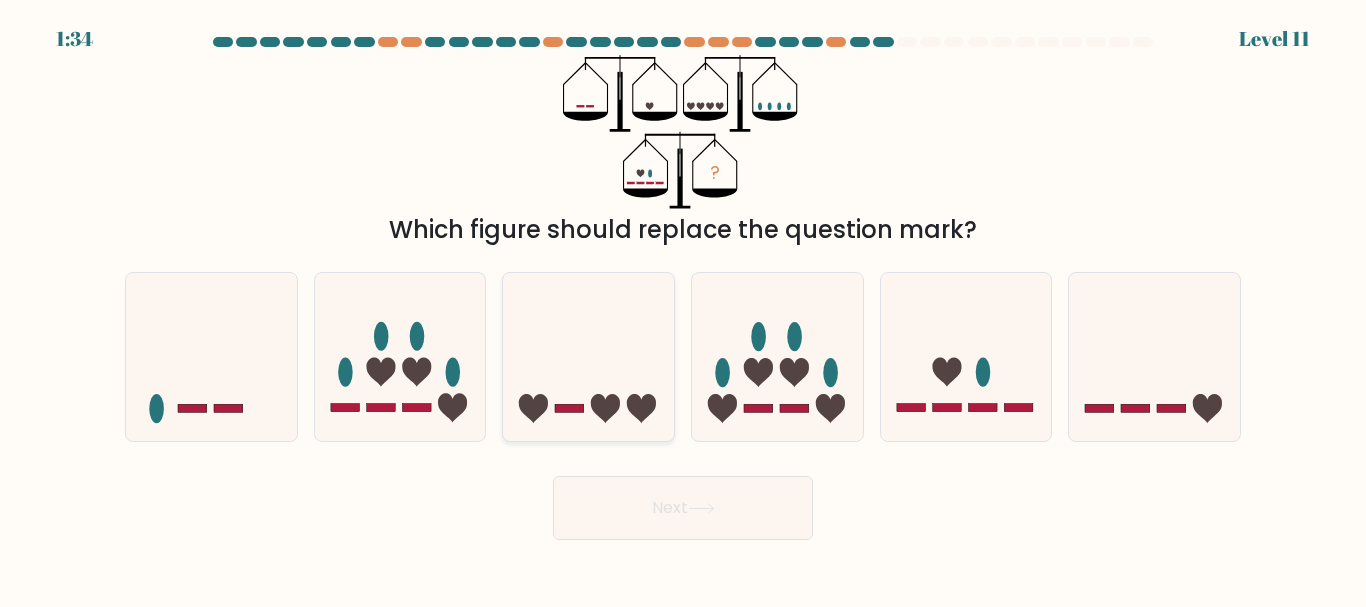 click at bounding box center [588, 356] 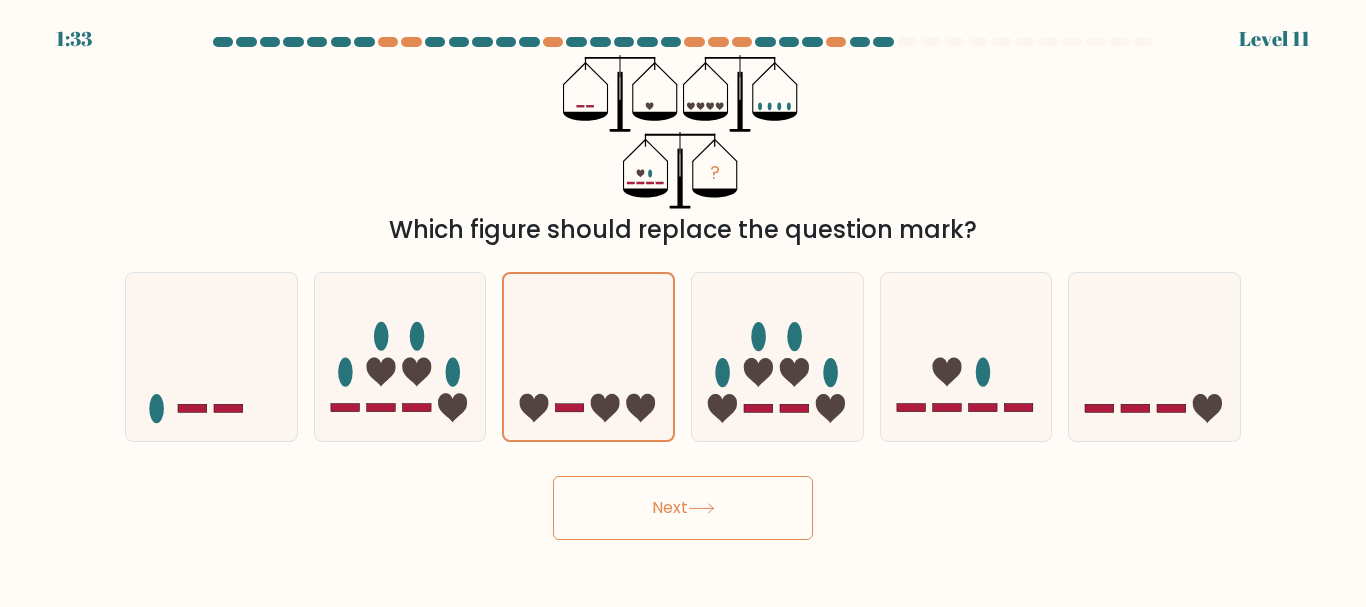click on "Next" at bounding box center (683, 508) 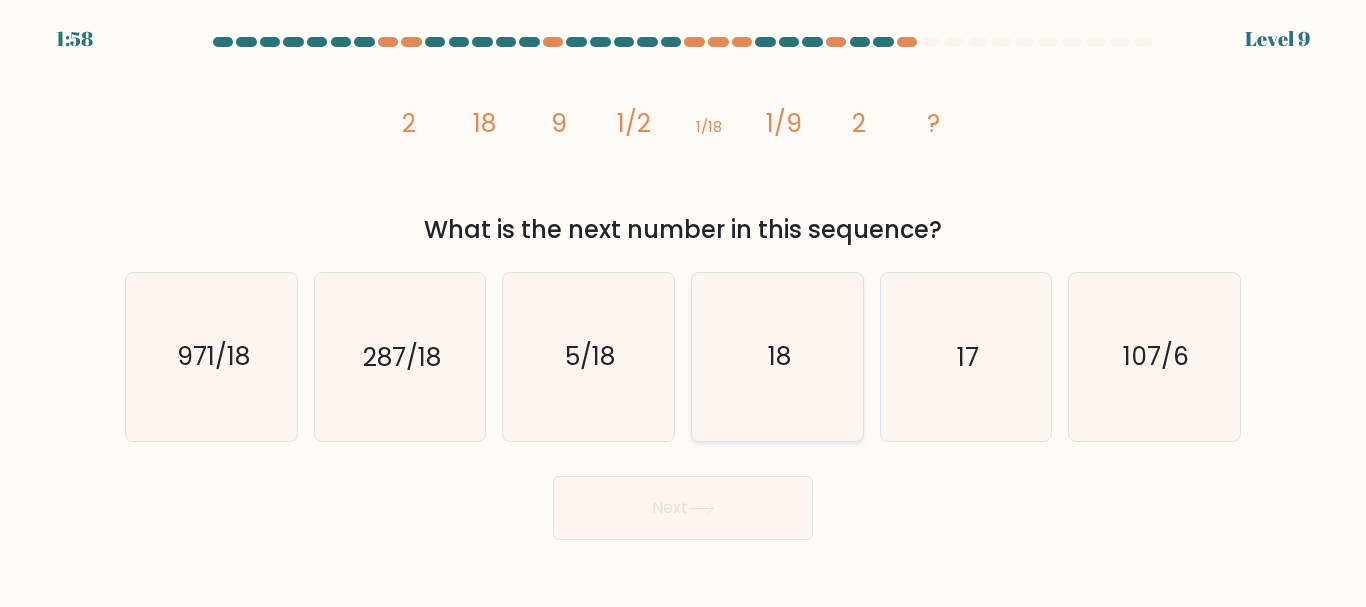 click on "18" at bounding box center (777, 356) 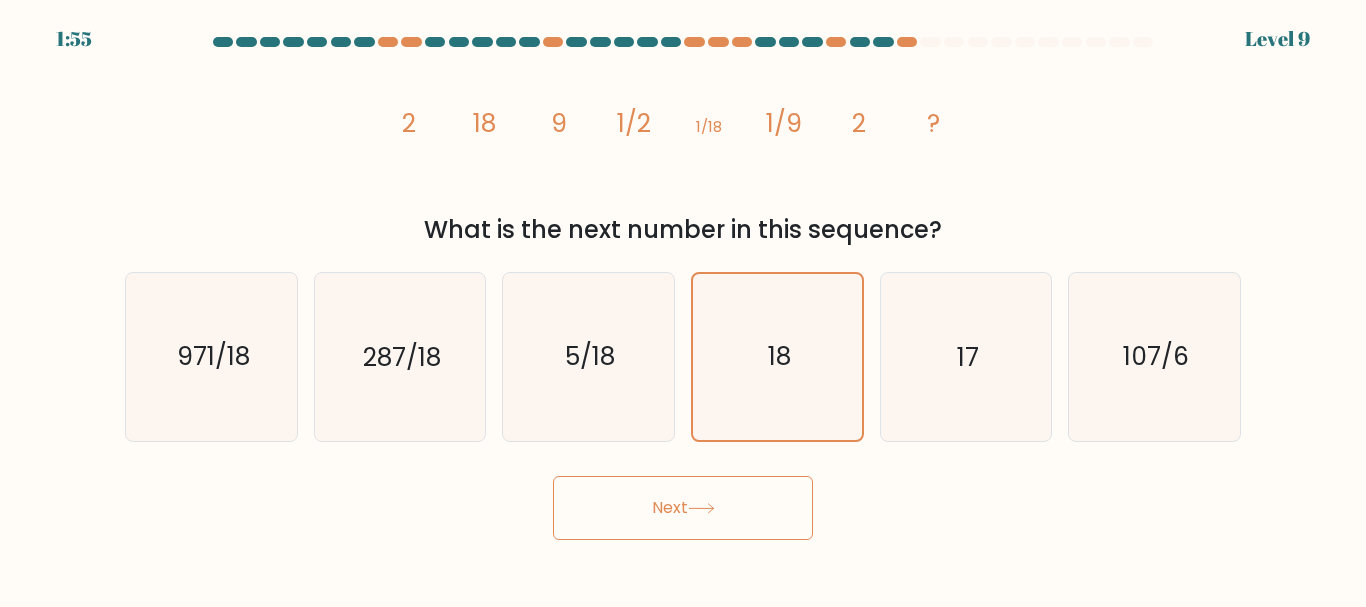 click at bounding box center (701, 508) 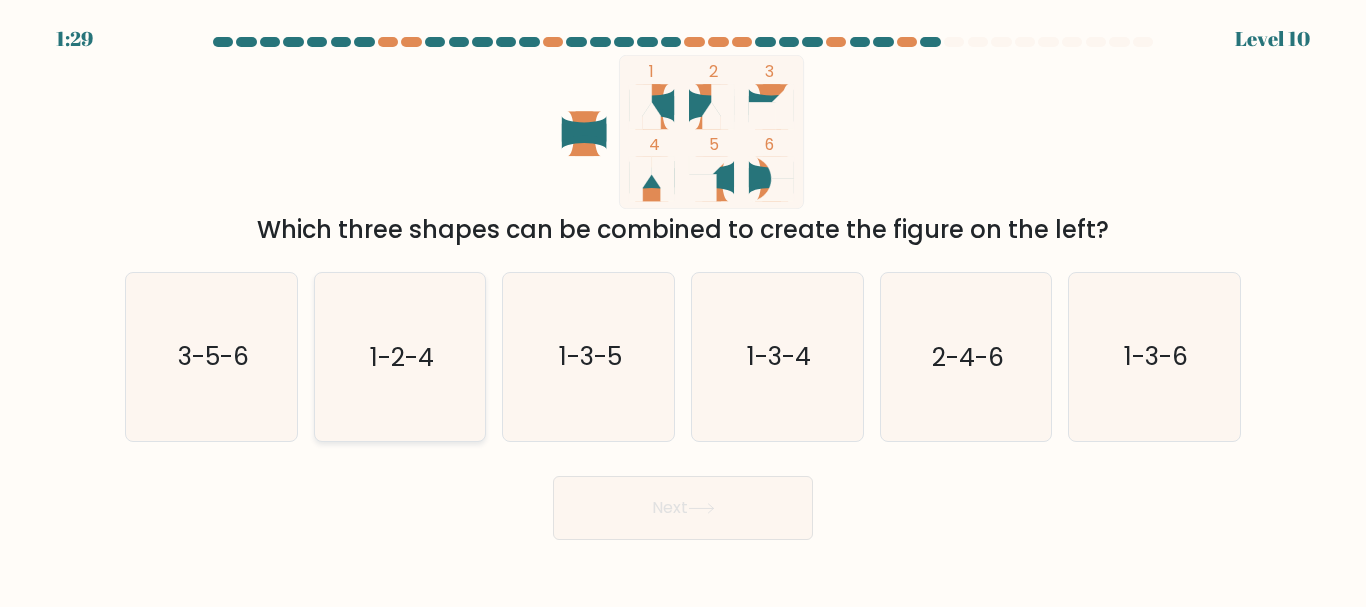 click on "1-2-4" at bounding box center (399, 356) 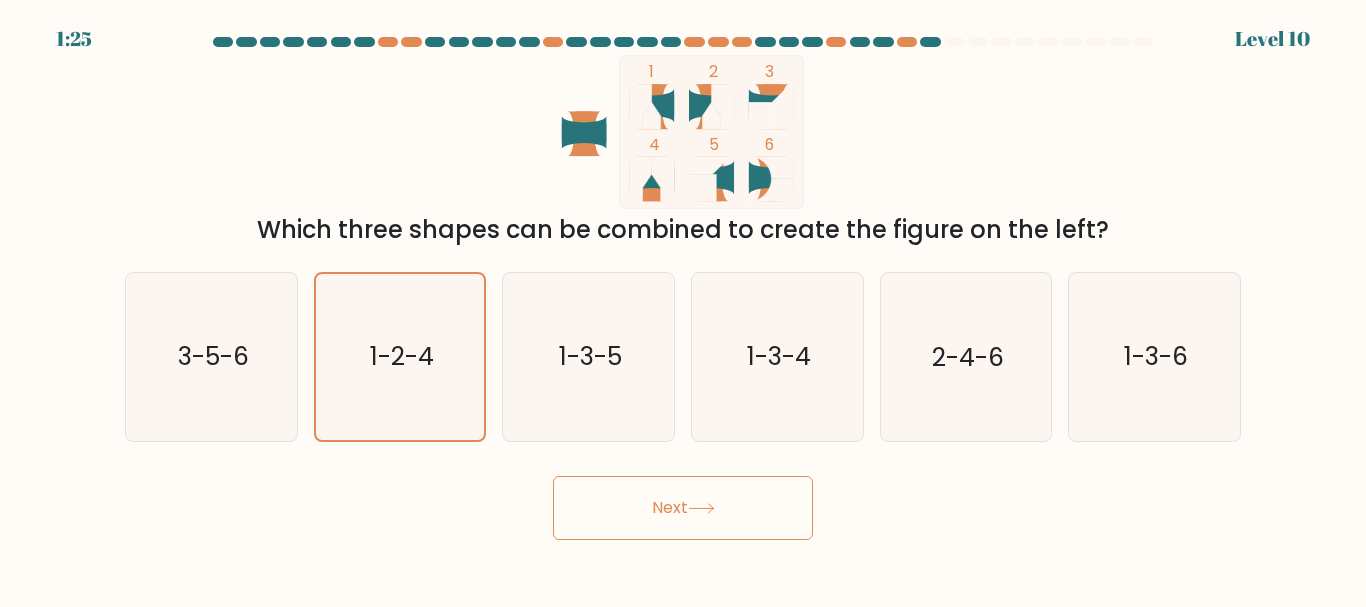 click on "Next" at bounding box center (683, 508) 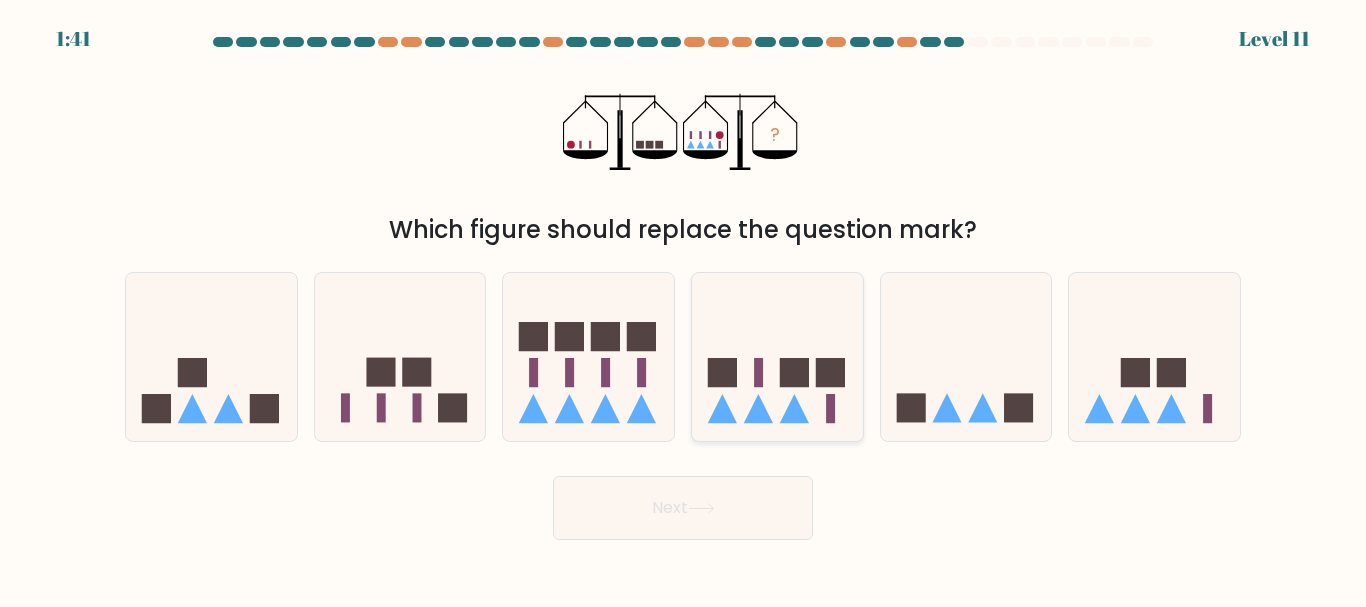 click at bounding box center (777, 356) 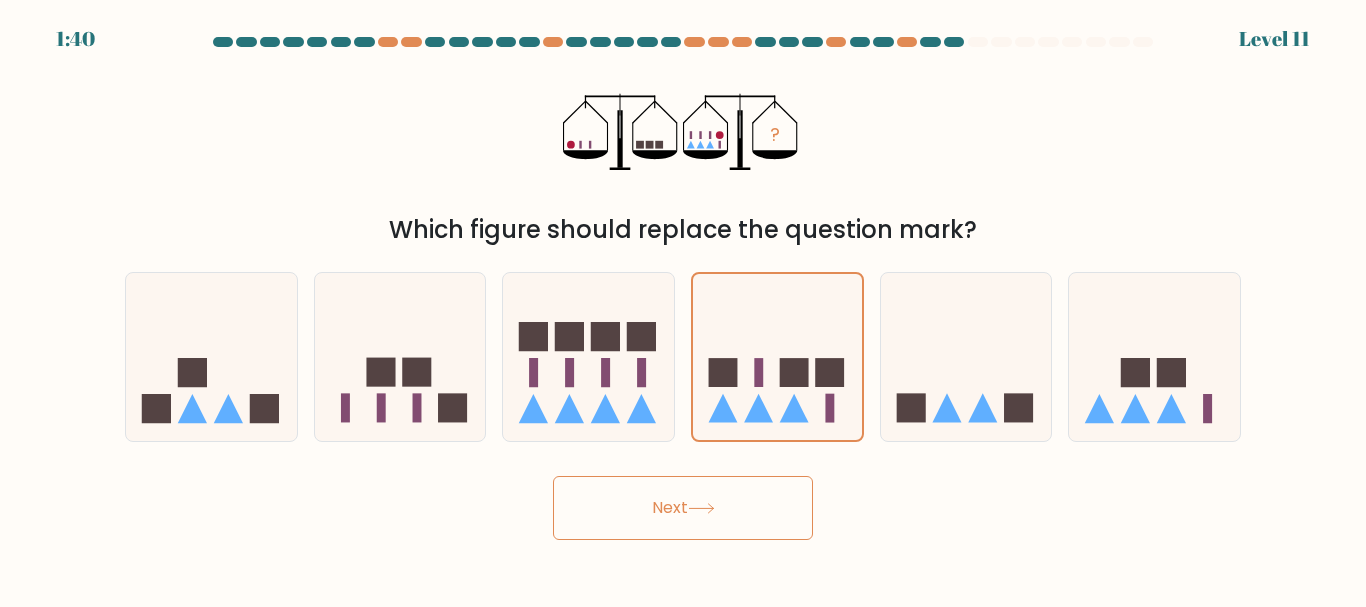 click on "Next" at bounding box center (683, 508) 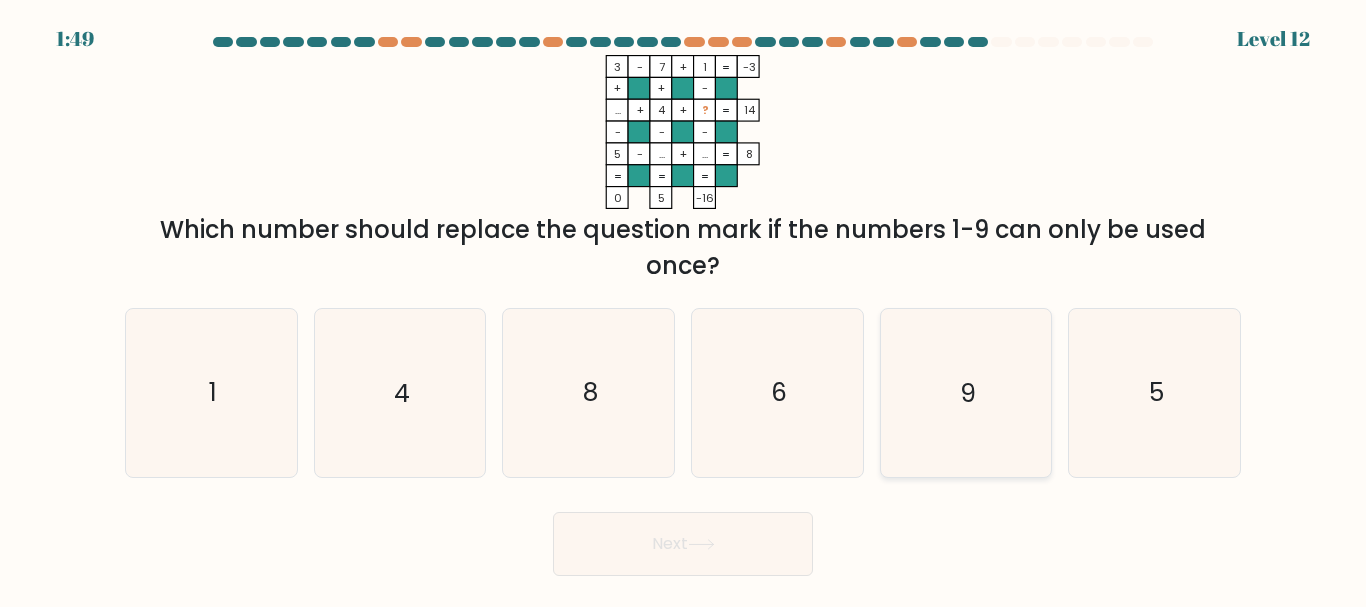 click on "9" at bounding box center [965, 392] 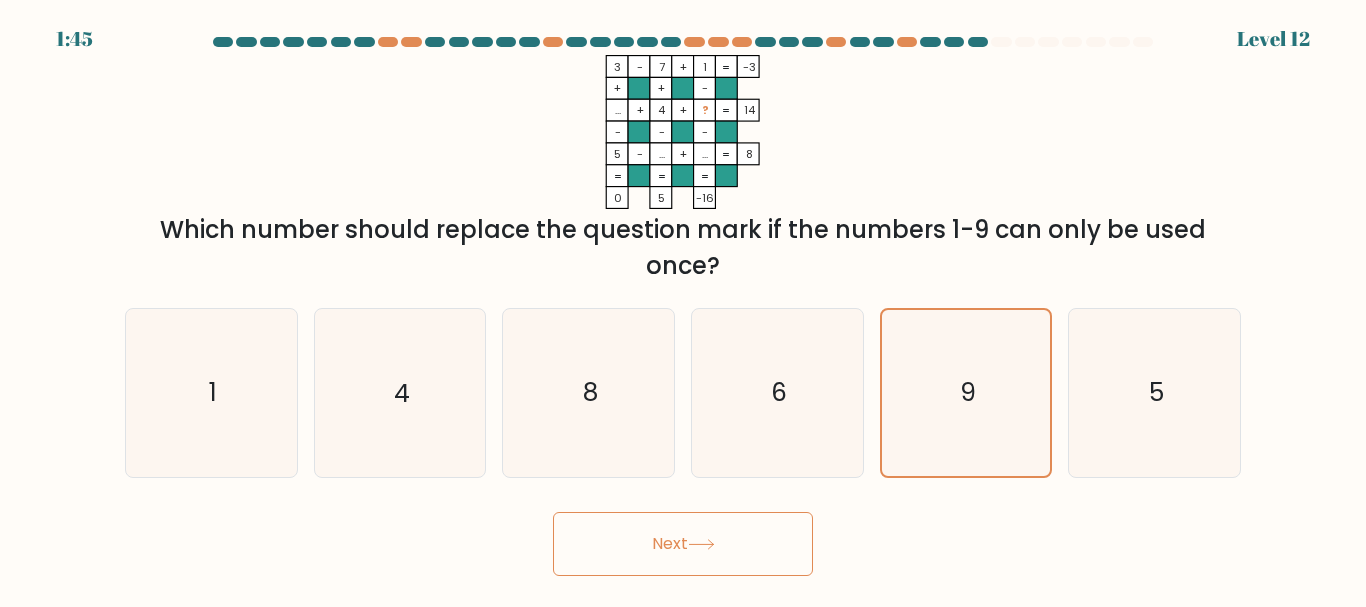 click on "Next" at bounding box center (683, 544) 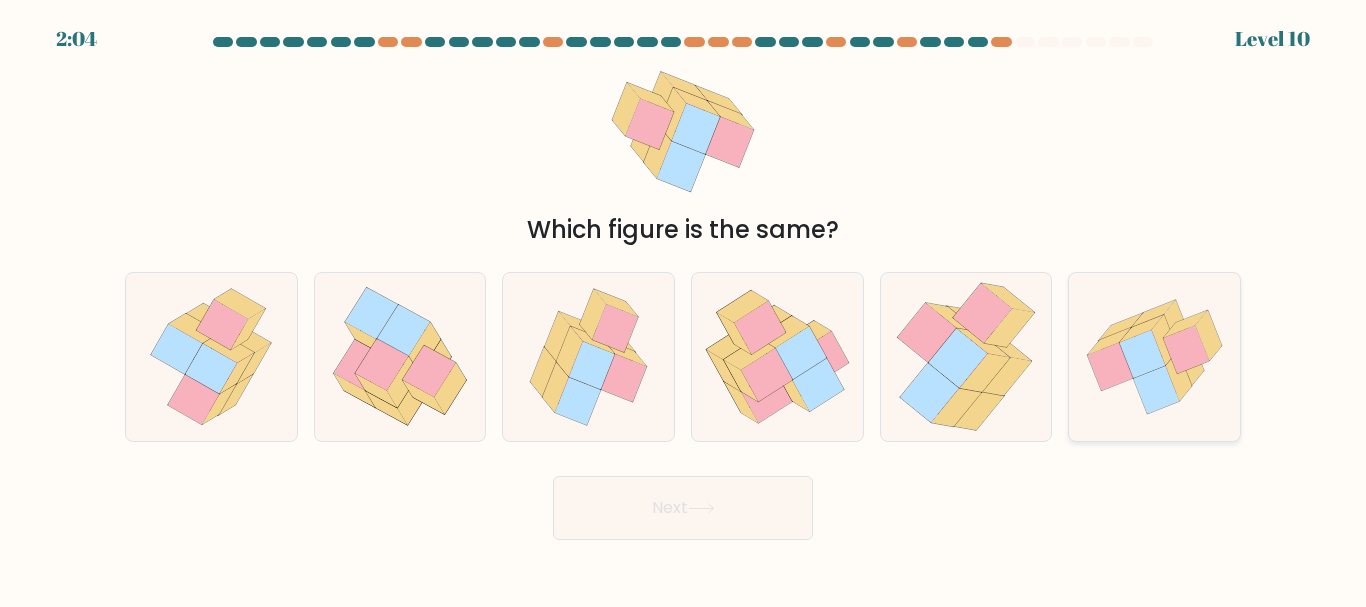 click at bounding box center (1111, 367) 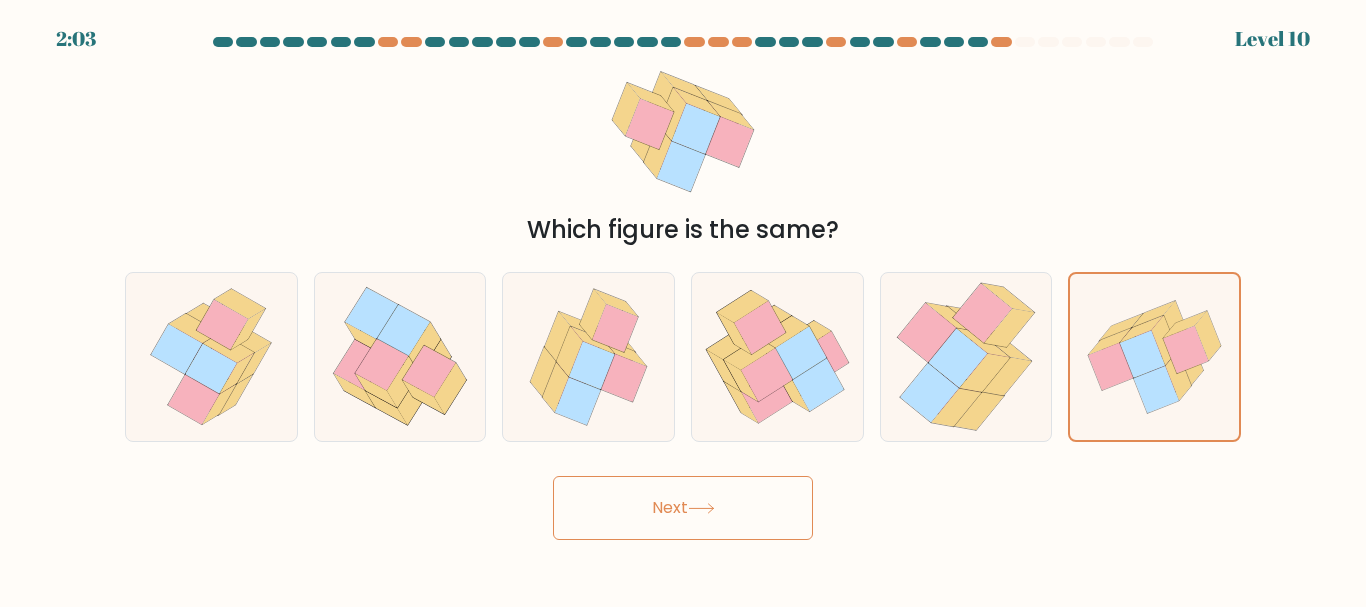click on "Next" at bounding box center (683, 508) 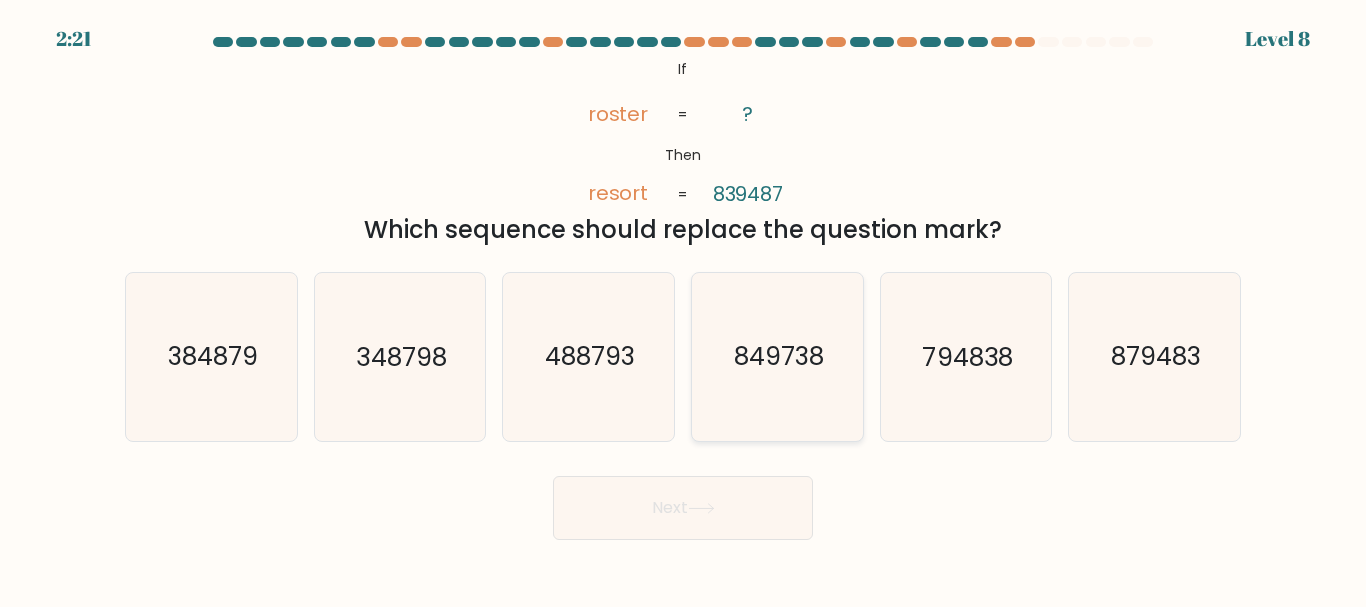 click on "849738" at bounding box center (779, 357) 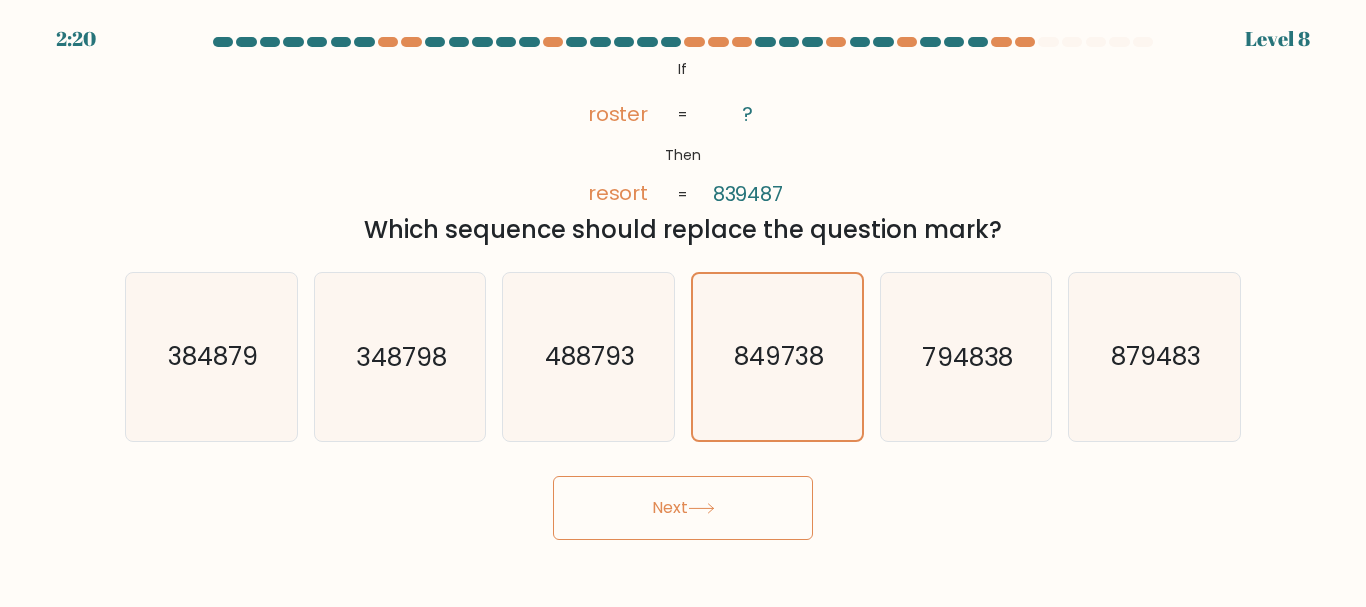 click on "Next" at bounding box center (683, 508) 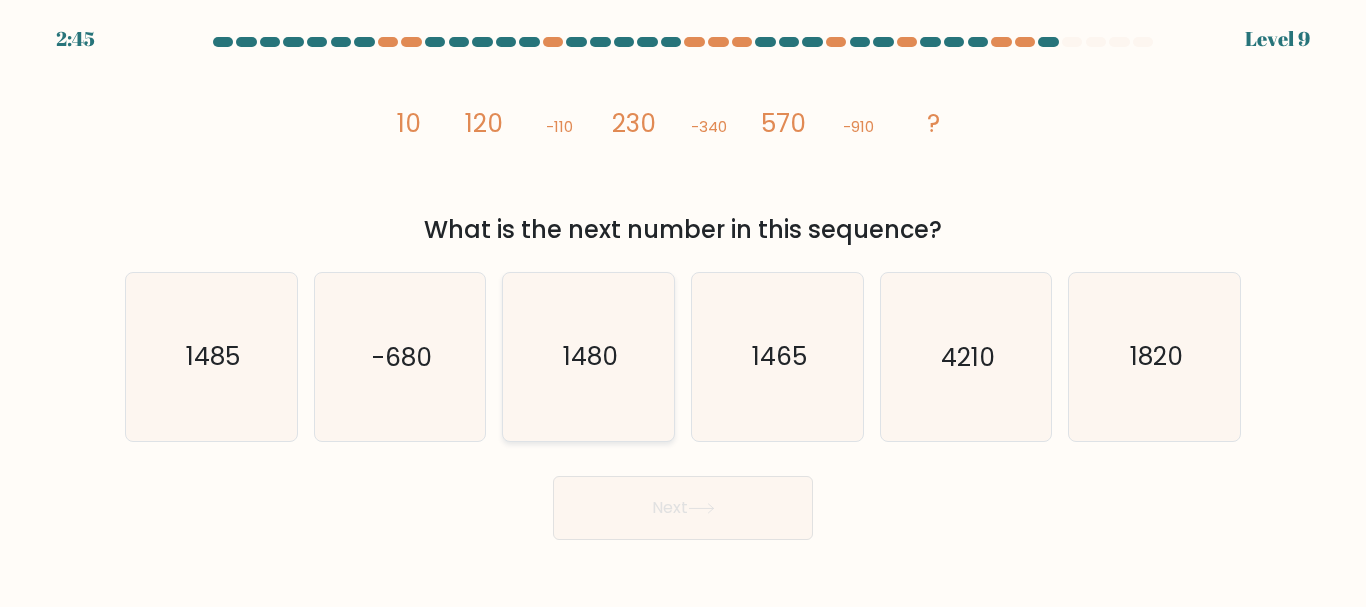 click on "1480" at bounding box center [588, 356] 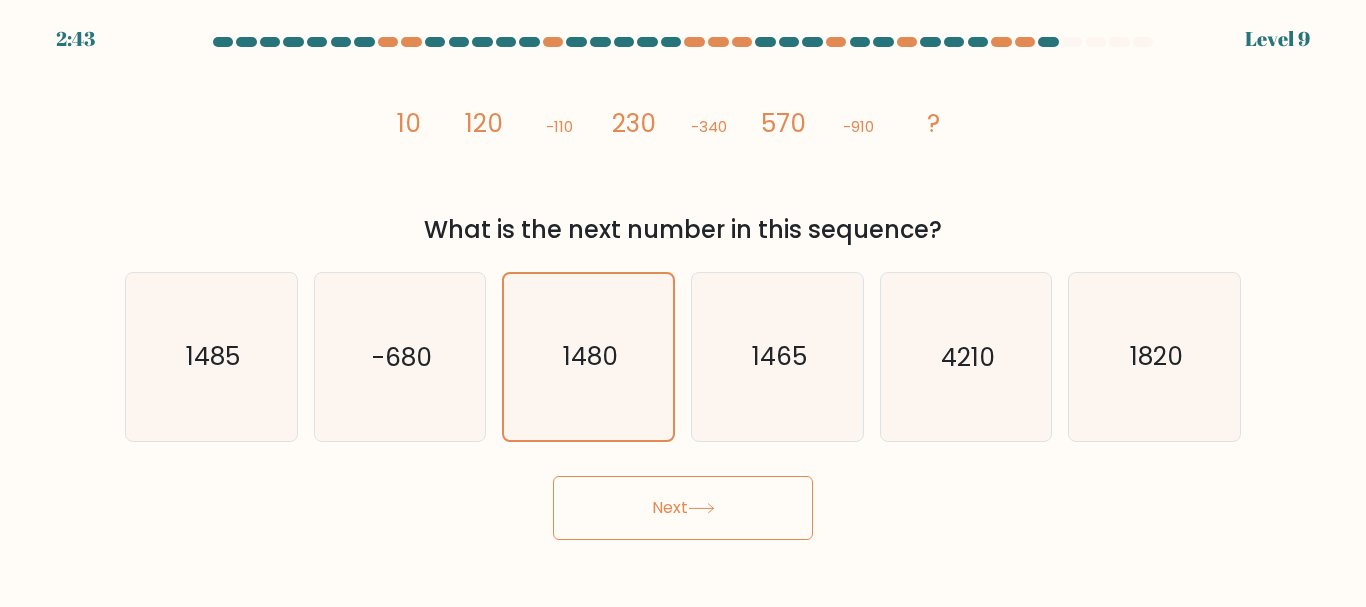 click on "Next" at bounding box center [683, 508] 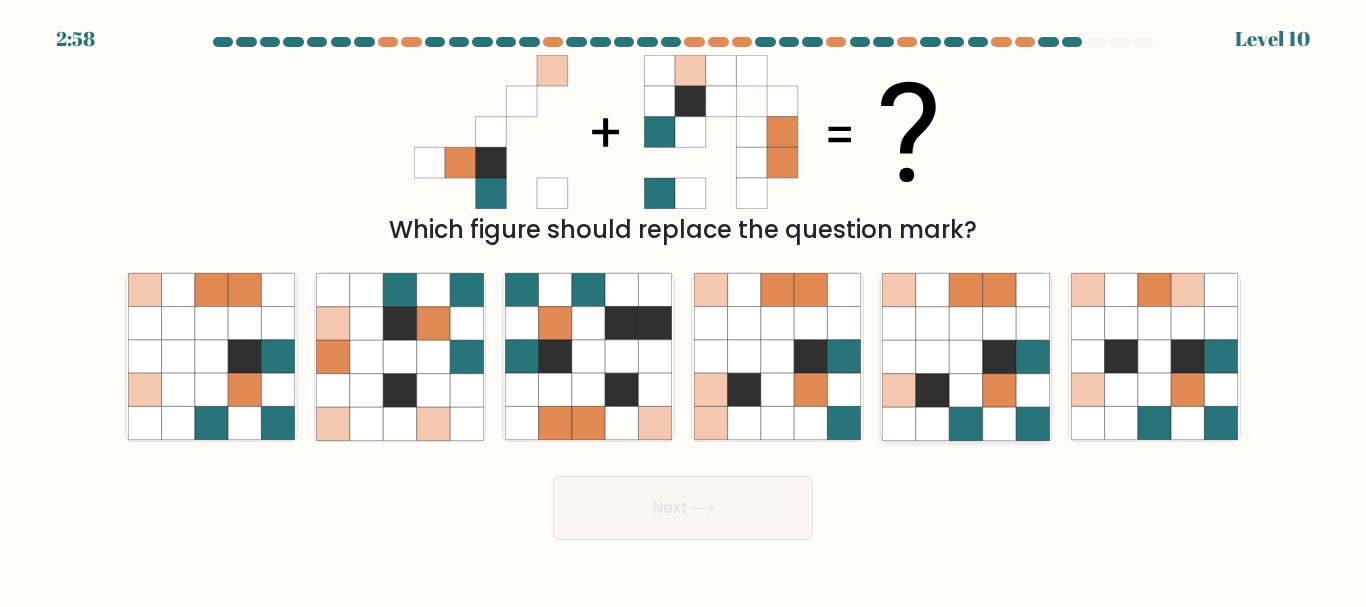 click at bounding box center [932, 390] 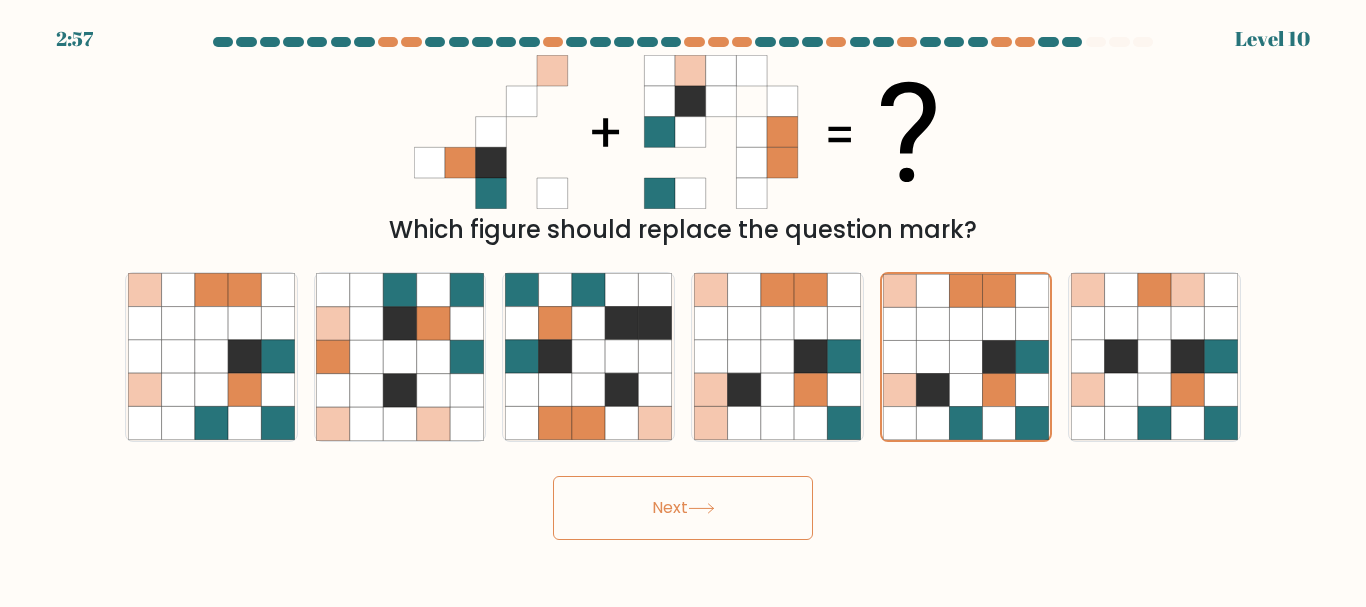 click on "Next" at bounding box center (683, 508) 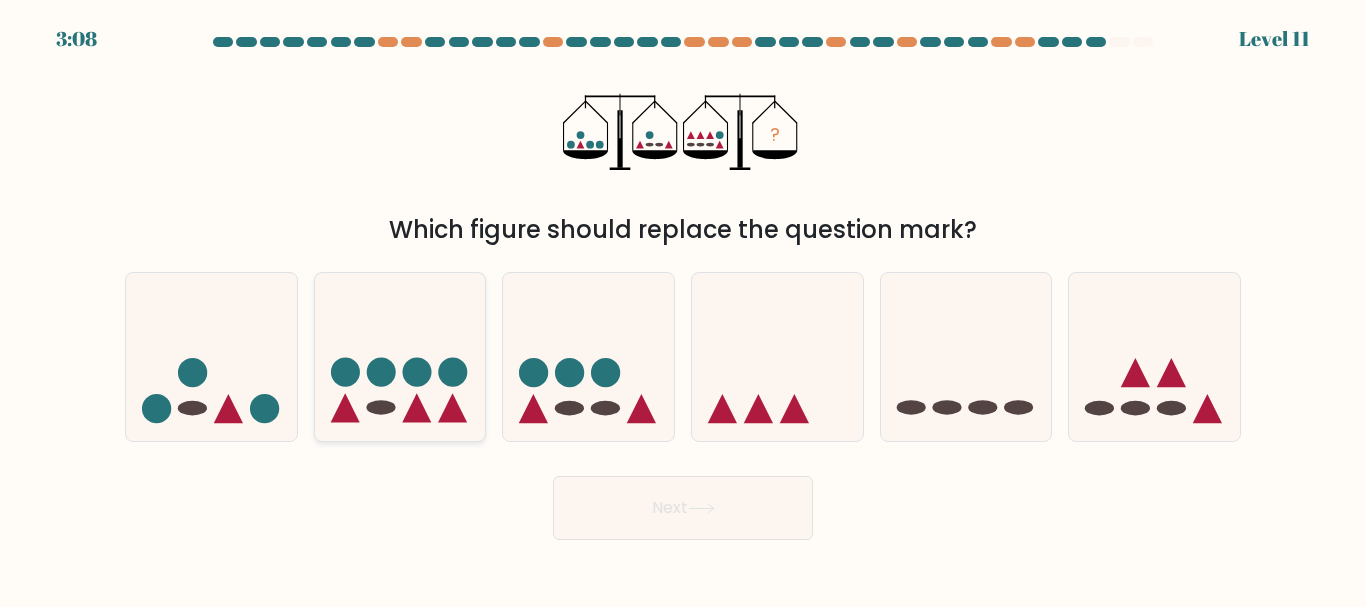 click at bounding box center (381, 372) 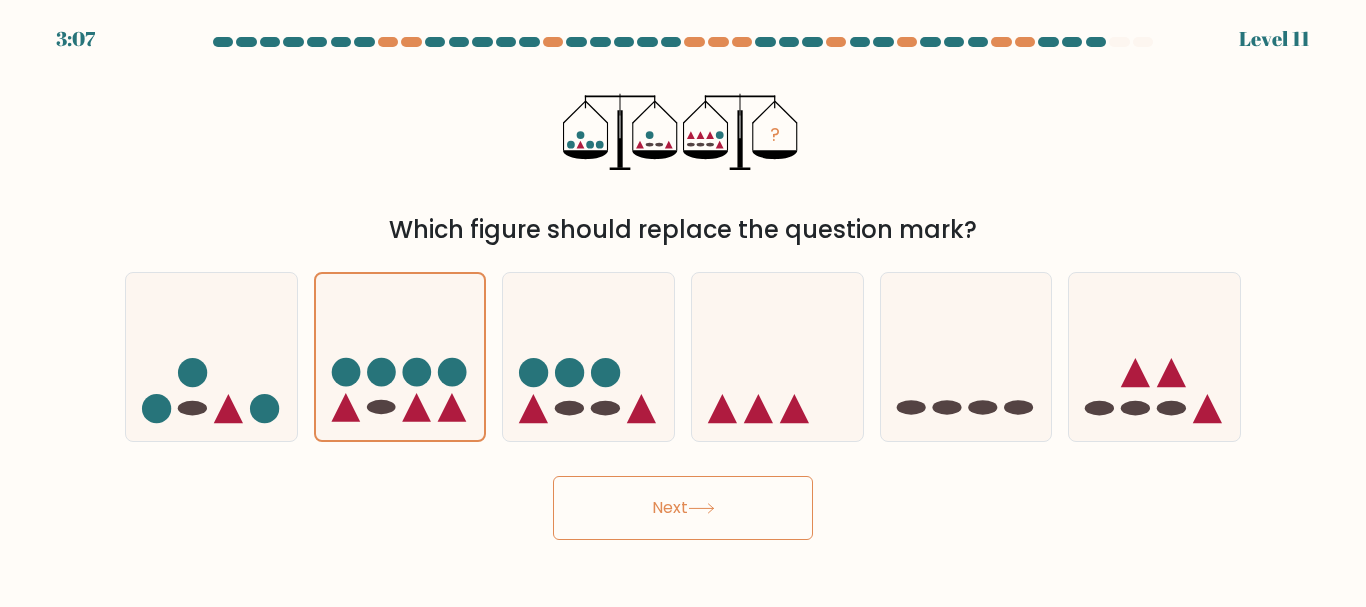 click on "Next" at bounding box center [683, 508] 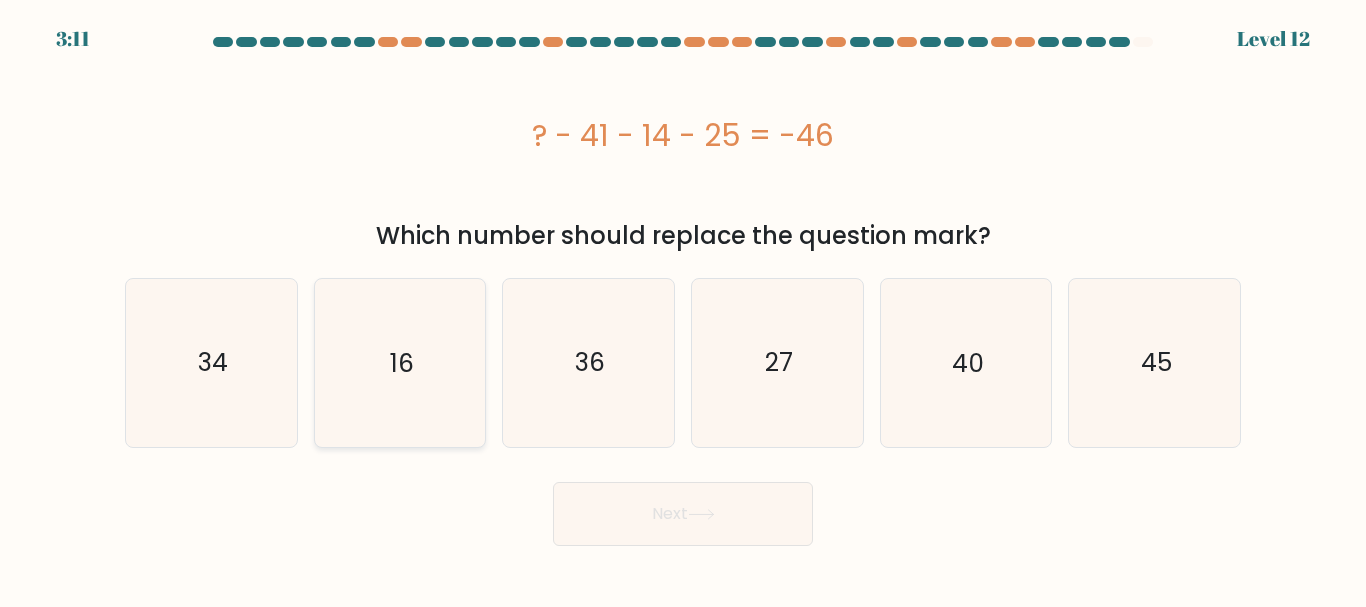 click on "16" at bounding box center (399, 362) 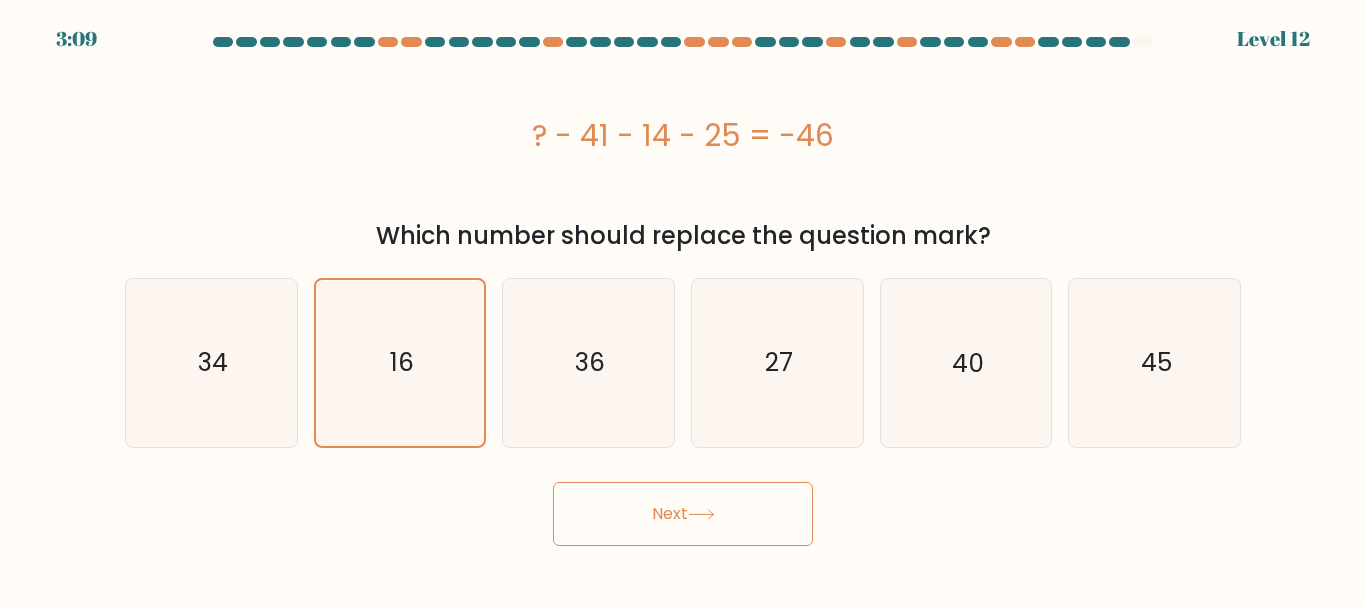 click on "Next" at bounding box center (683, 514) 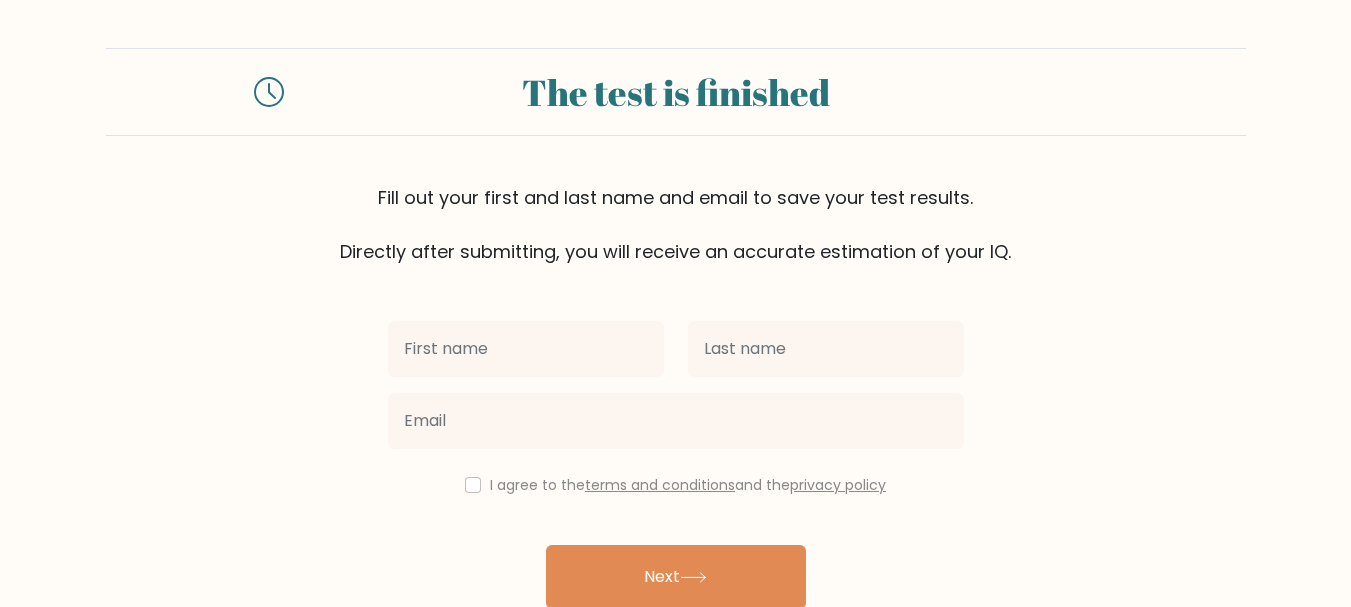 scroll, scrollTop: 0, scrollLeft: 0, axis: both 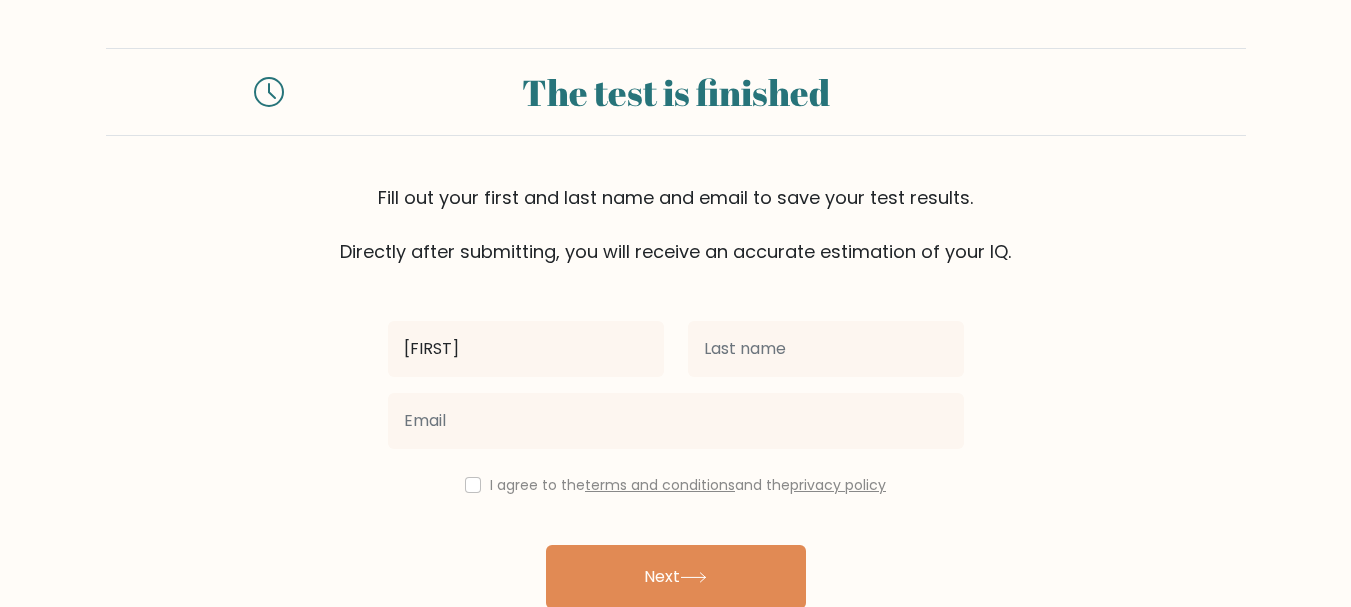 type on "[FIRST]" 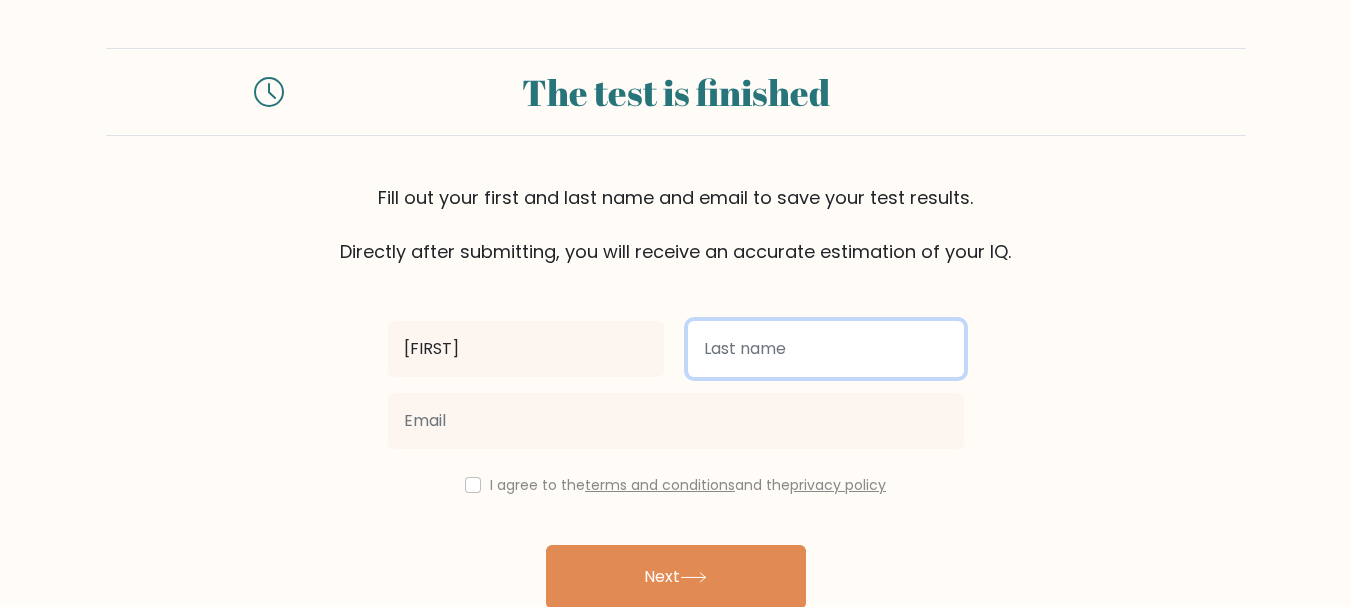 click at bounding box center (826, 349) 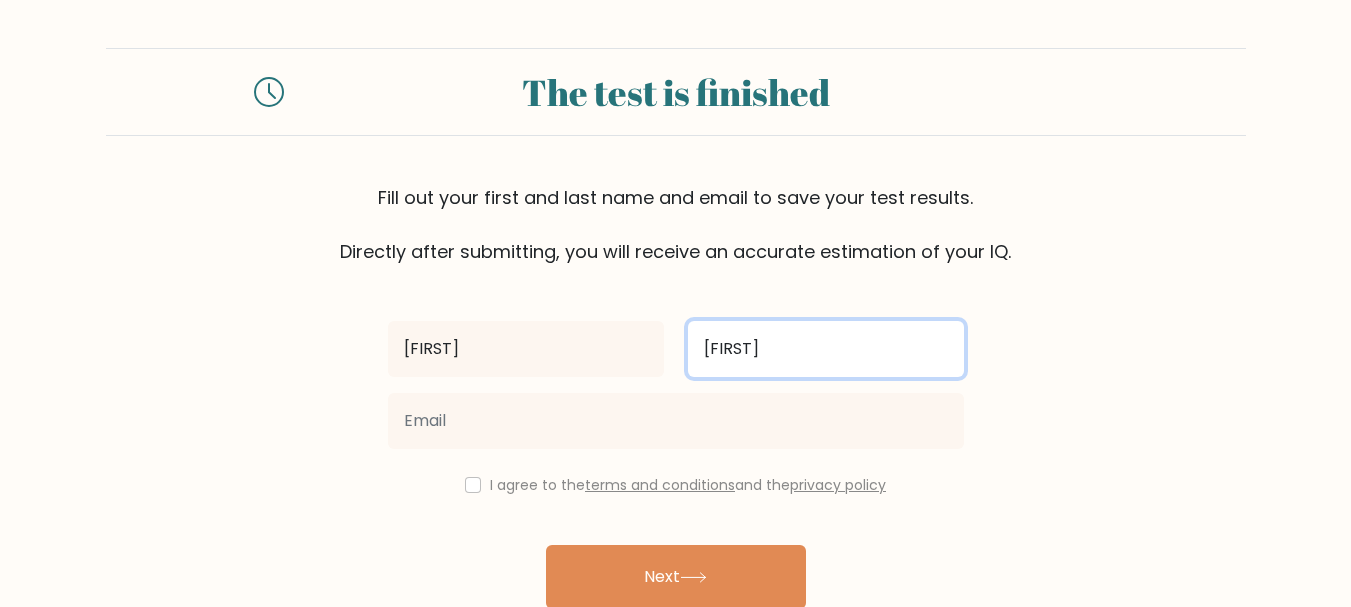 type on "[FIRST]" 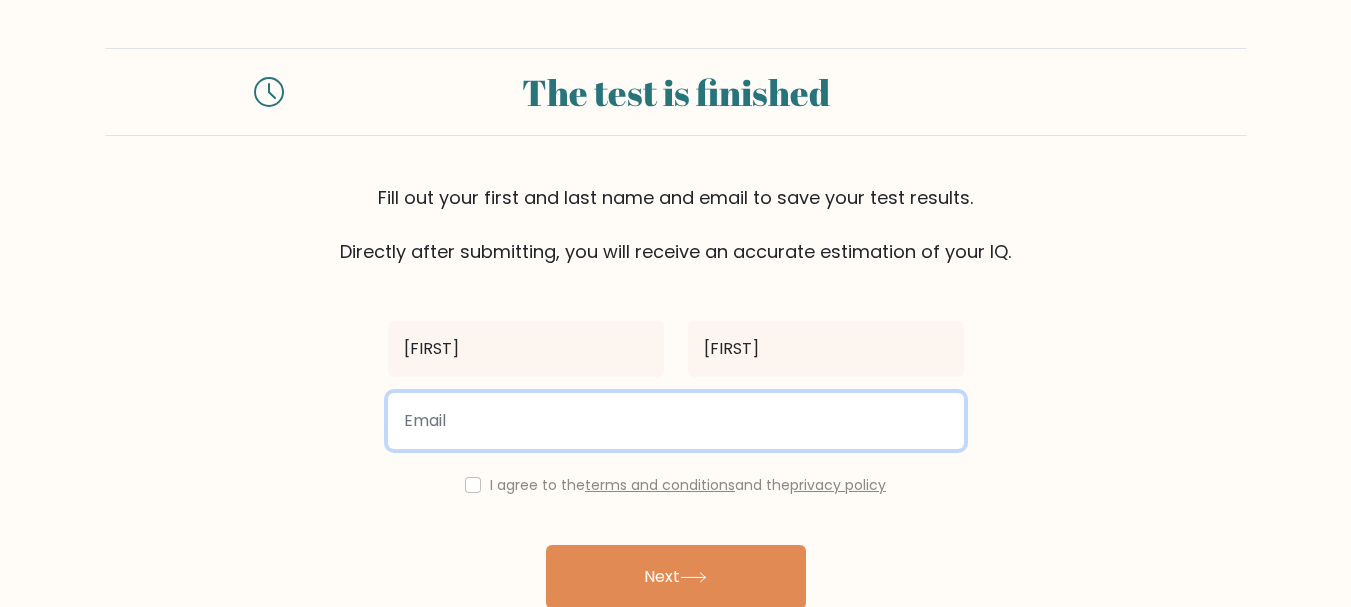 click at bounding box center [676, 421] 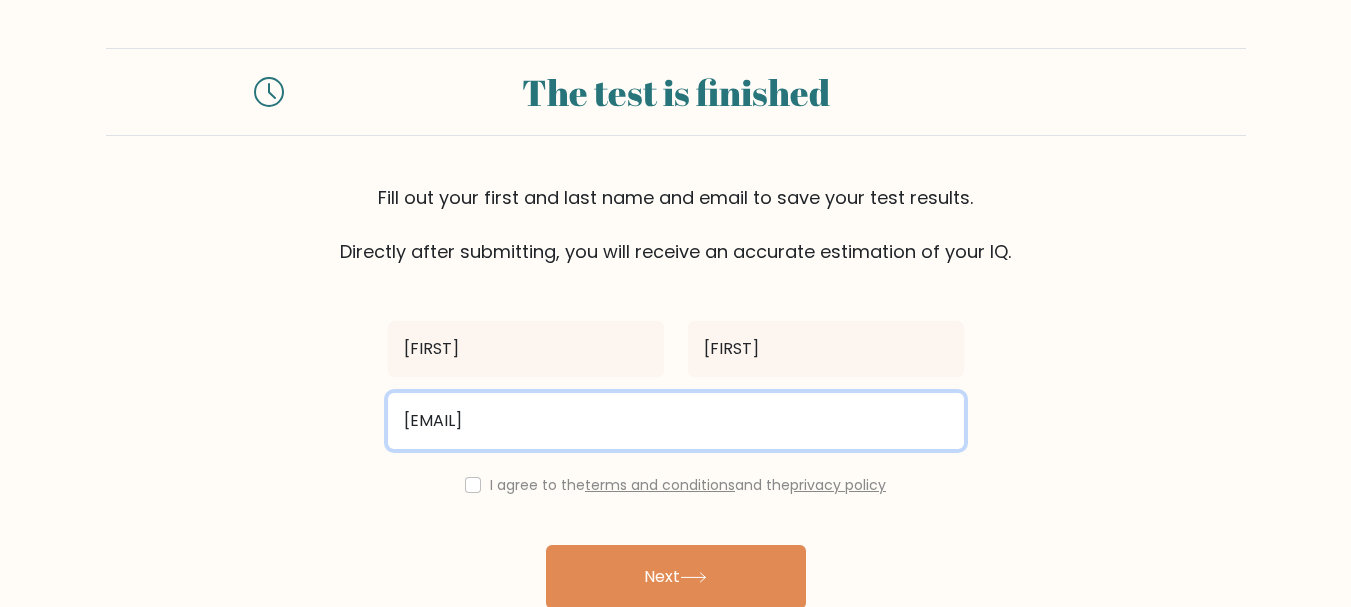 type on "[EMAIL]" 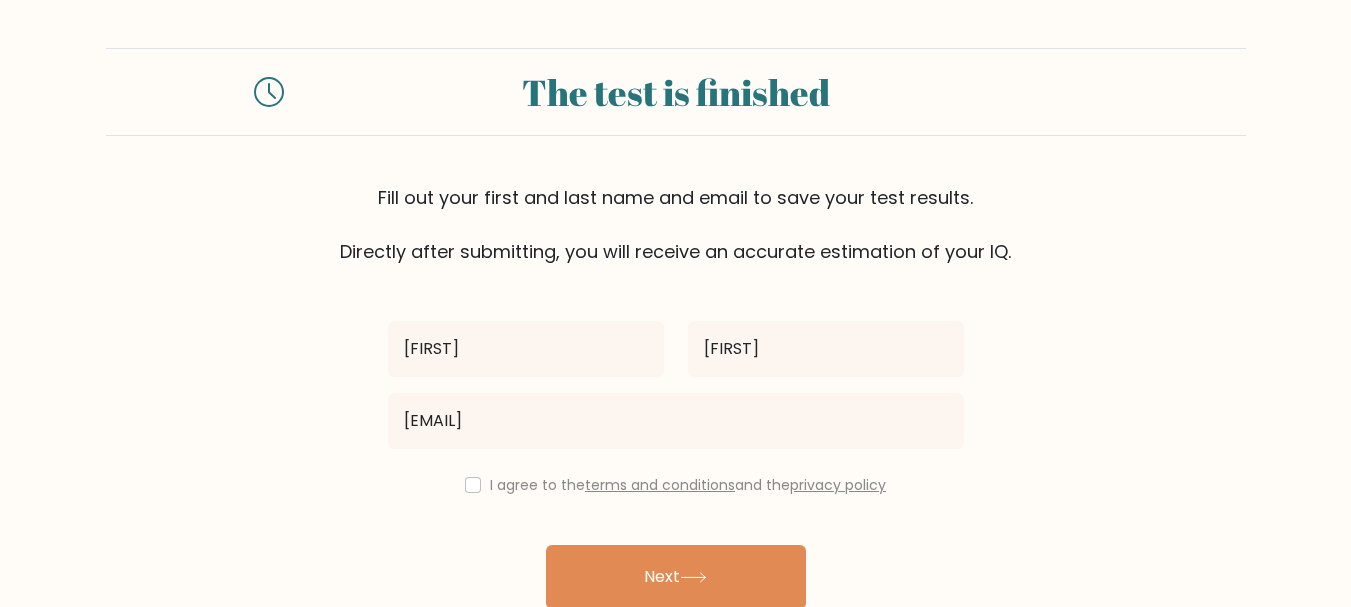 click on "I agree to the  terms and conditions  and the  privacy policy" at bounding box center [676, 485] 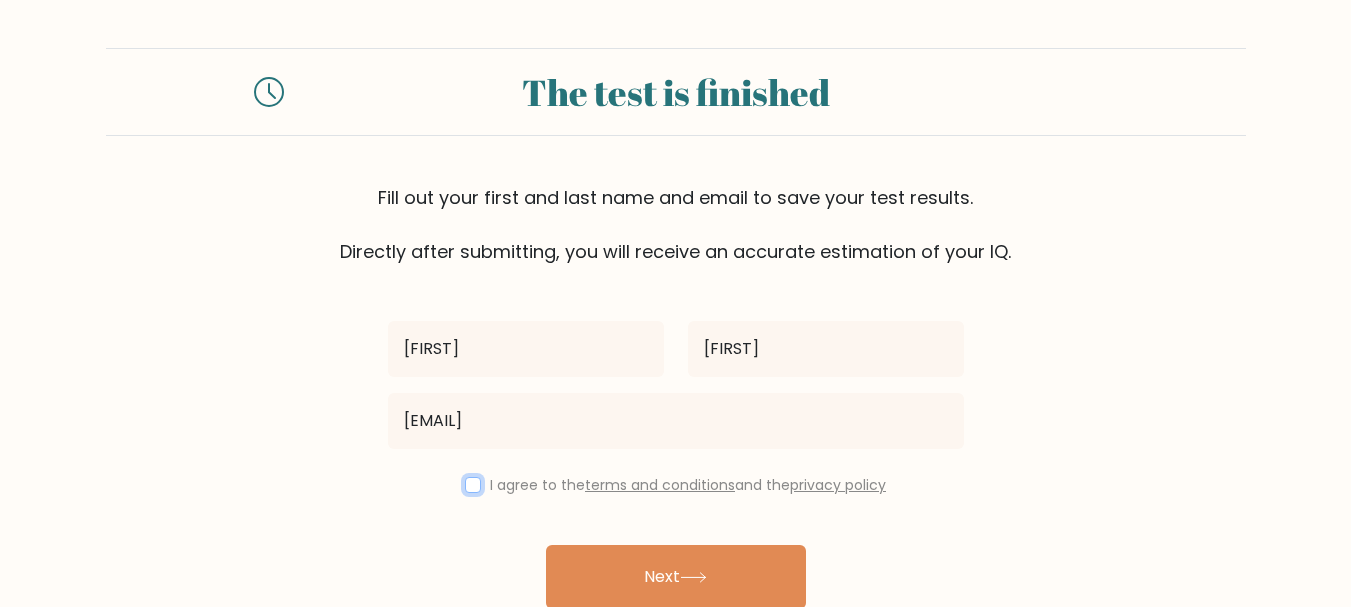 click at bounding box center (473, 485) 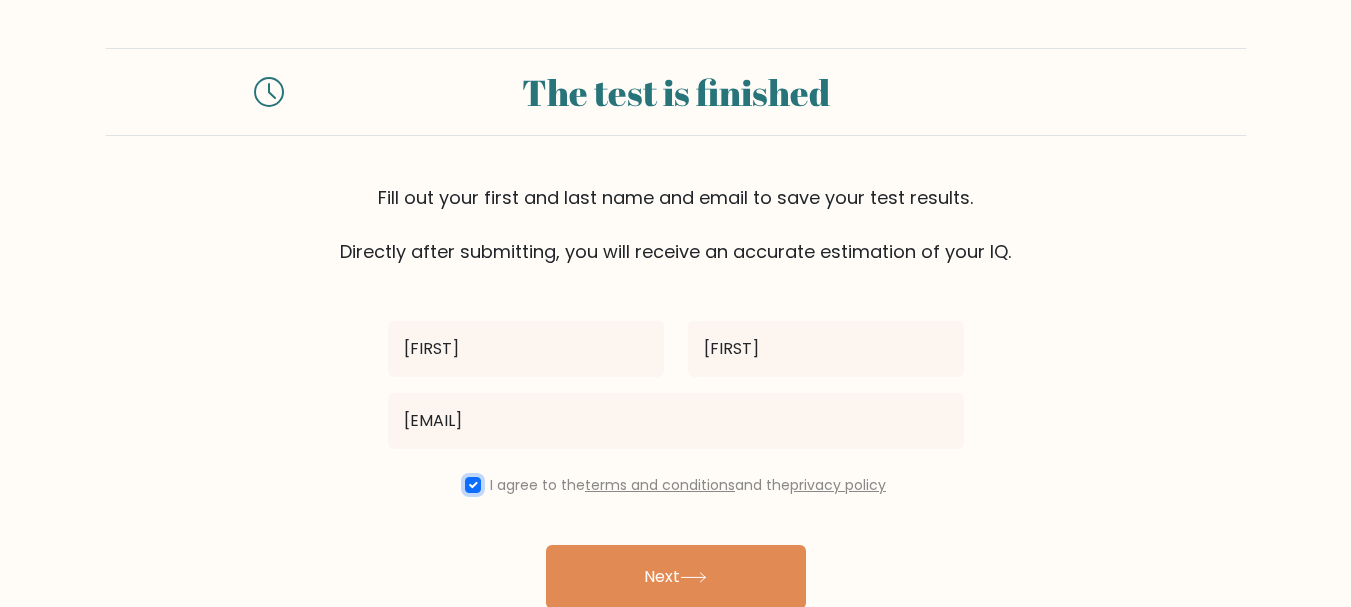 click at bounding box center (473, 485) 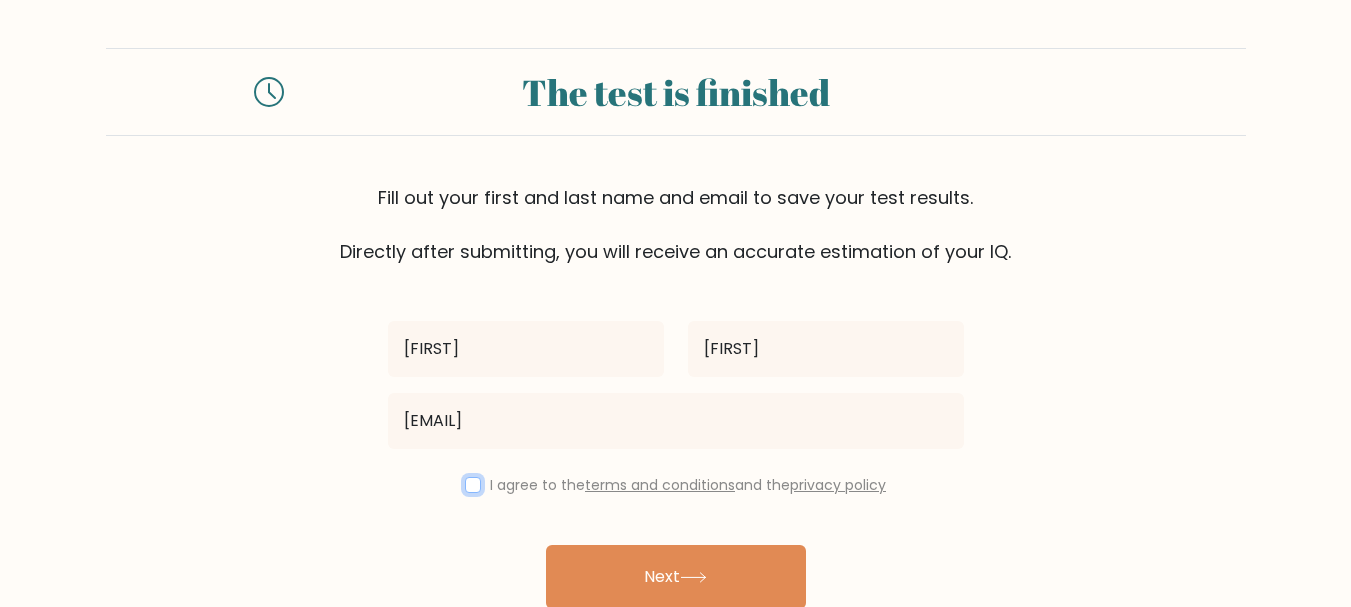 click at bounding box center [473, 485] 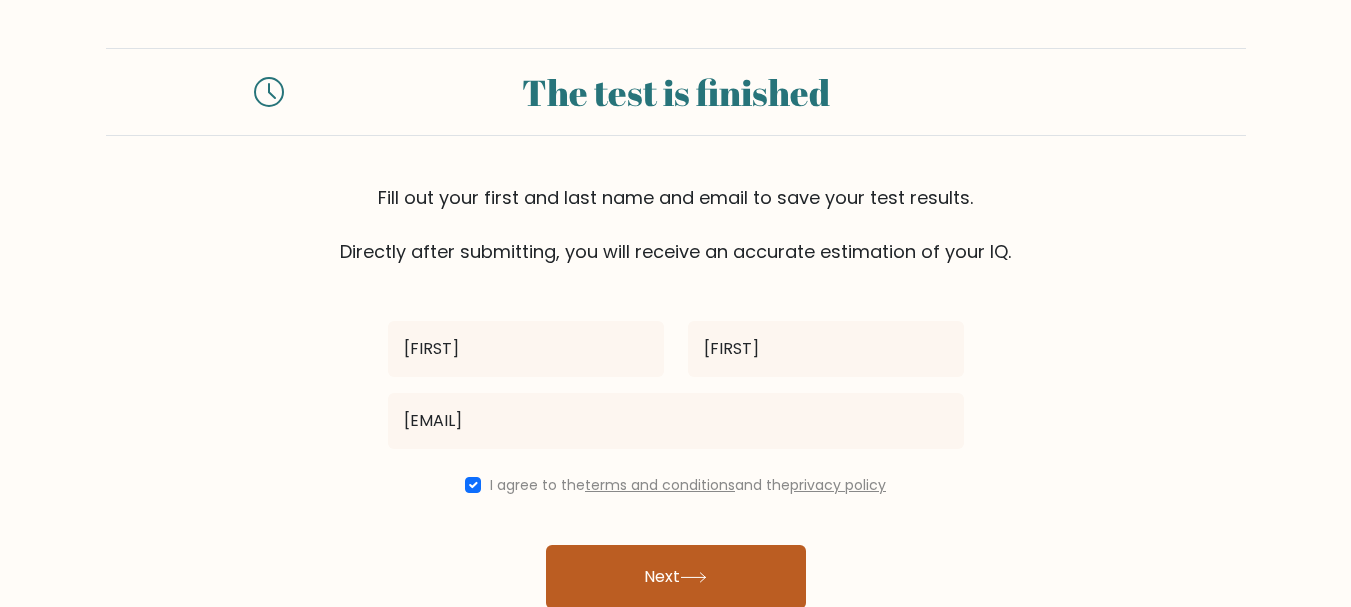 click on "Next" at bounding box center (676, 577) 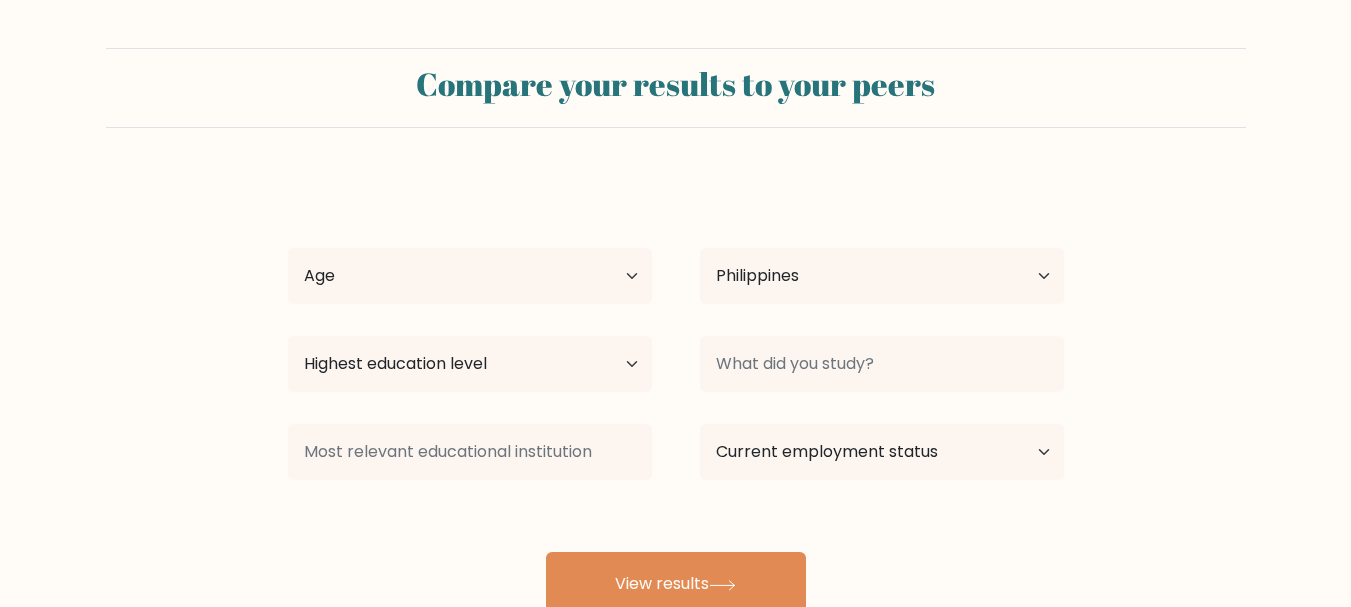 scroll, scrollTop: 0, scrollLeft: 0, axis: both 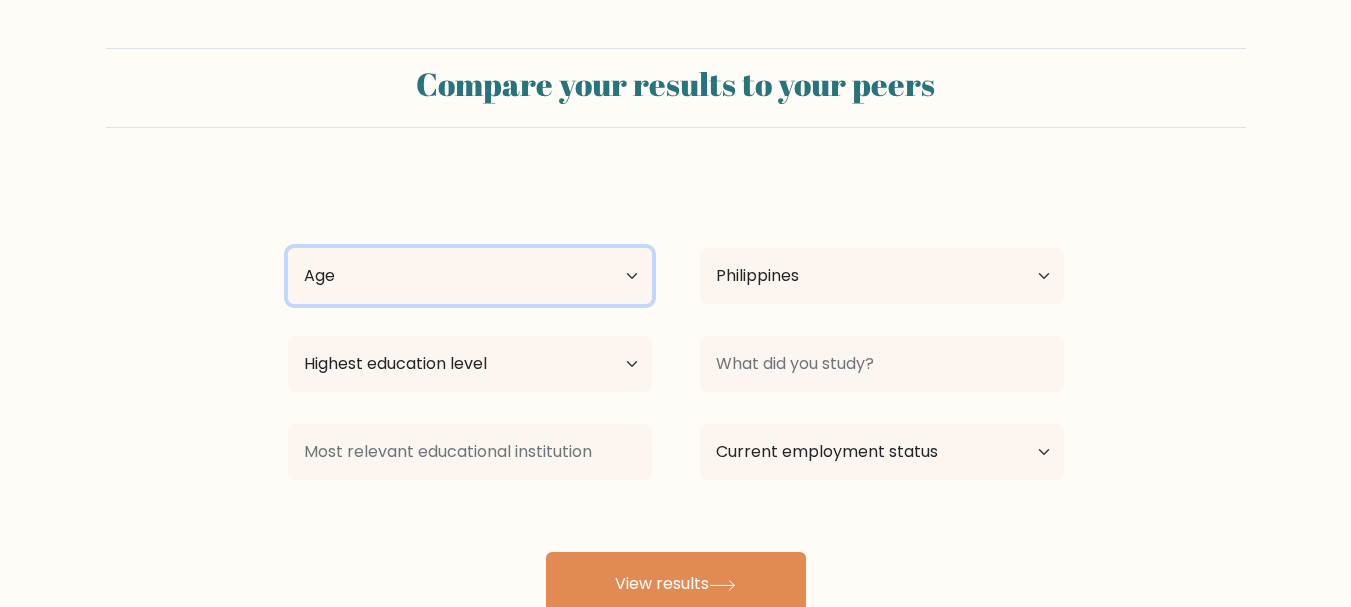click on "Age
Under 18 years old
18-24 years old
25-34 years old
35-44 years old
45-54 years old
55-64 years old
65 years old and above" at bounding box center (470, 276) 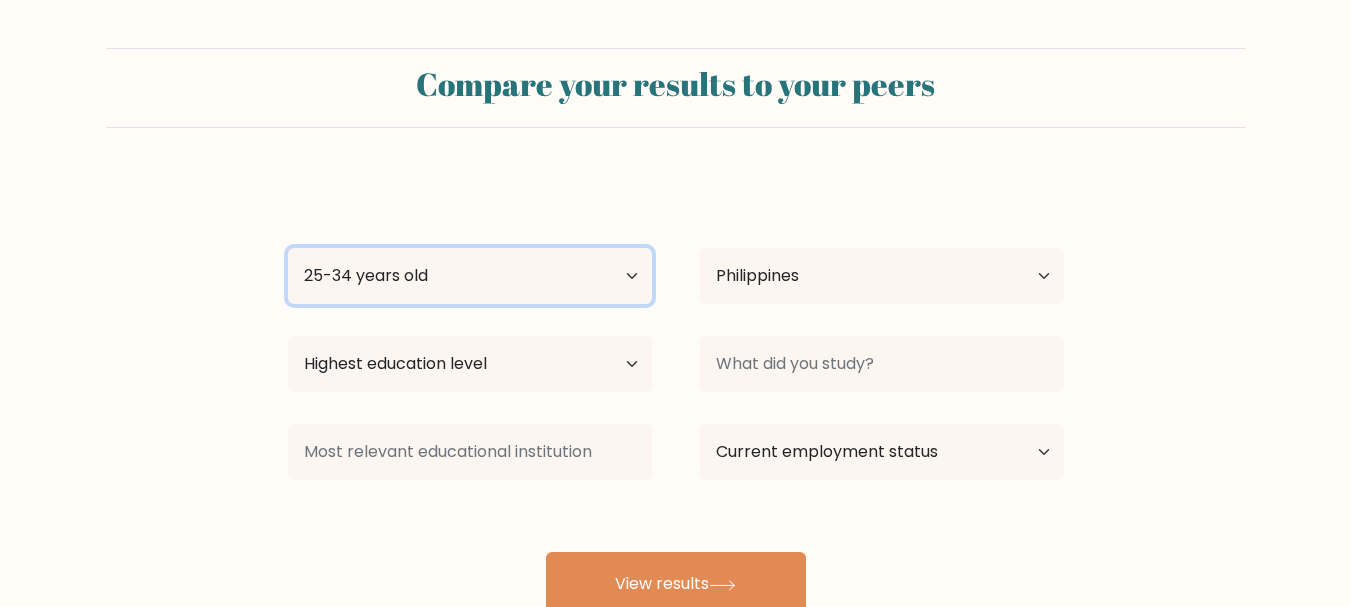 click on "Age
Under 18 years old
18-24 years old
25-34 years old
35-44 years old
45-54 years old
55-64 years old
65 years old and above" at bounding box center [470, 276] 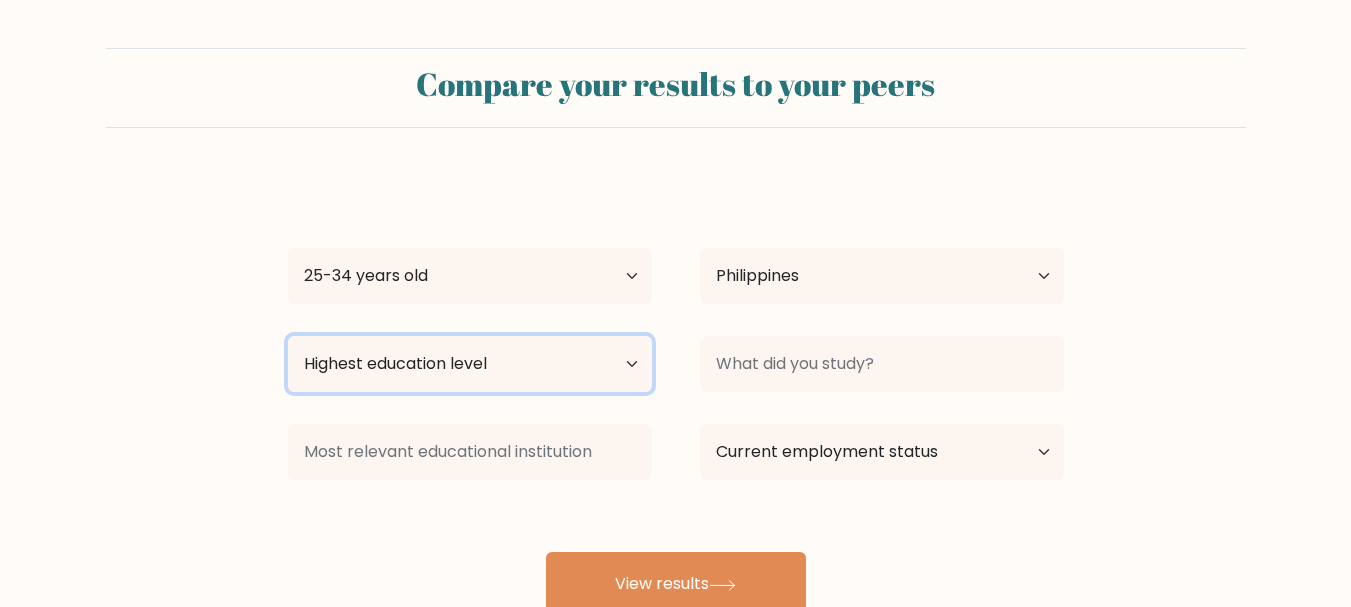 click on "Highest education level
No schooling
Primary
Lower Secondary
Upper Secondary
Occupation Specific
Bachelor's degree
Master's degree
Doctoral degree" at bounding box center [470, 364] 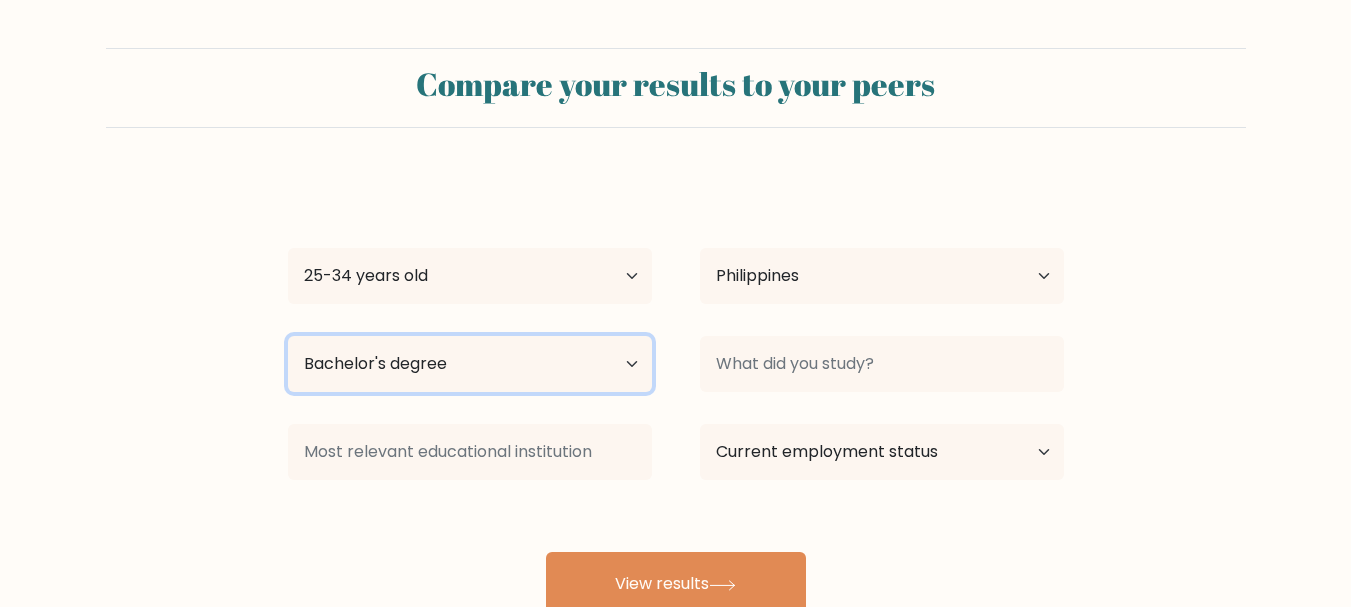 click on "Highest education level
No schooling
Primary
Lower Secondary
Upper Secondary
Occupation Specific
Bachelor's degree
Master's degree
Doctoral degree" at bounding box center [470, 364] 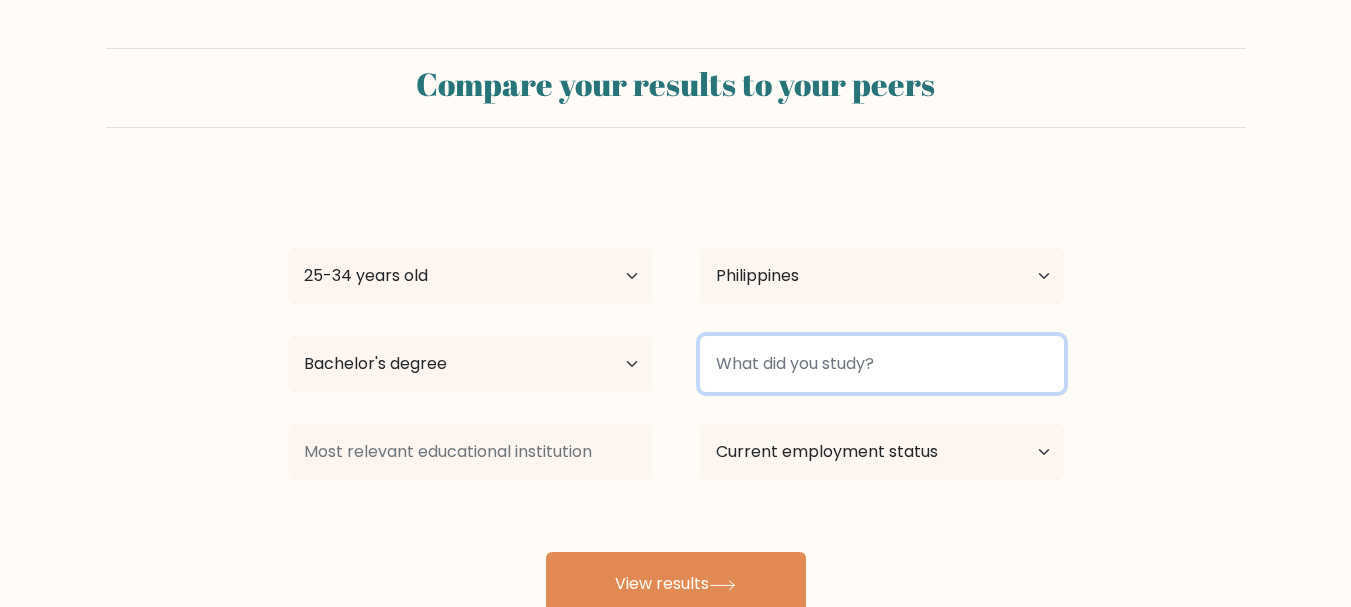 click at bounding box center (882, 364) 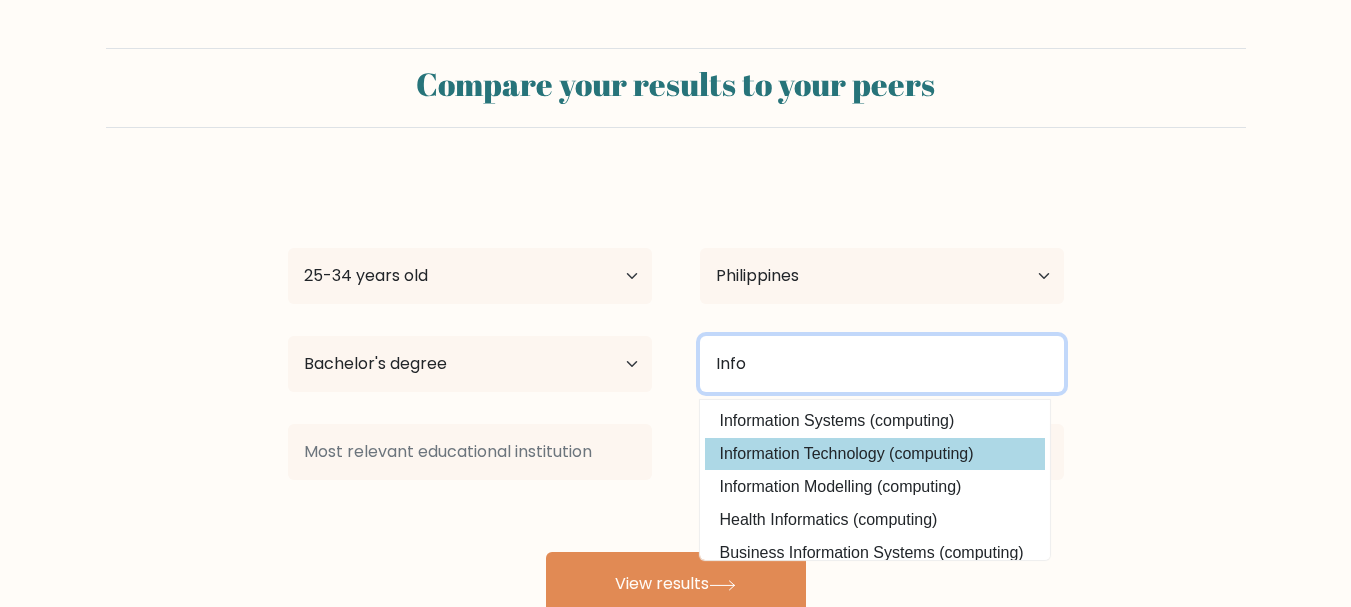 type on "Info" 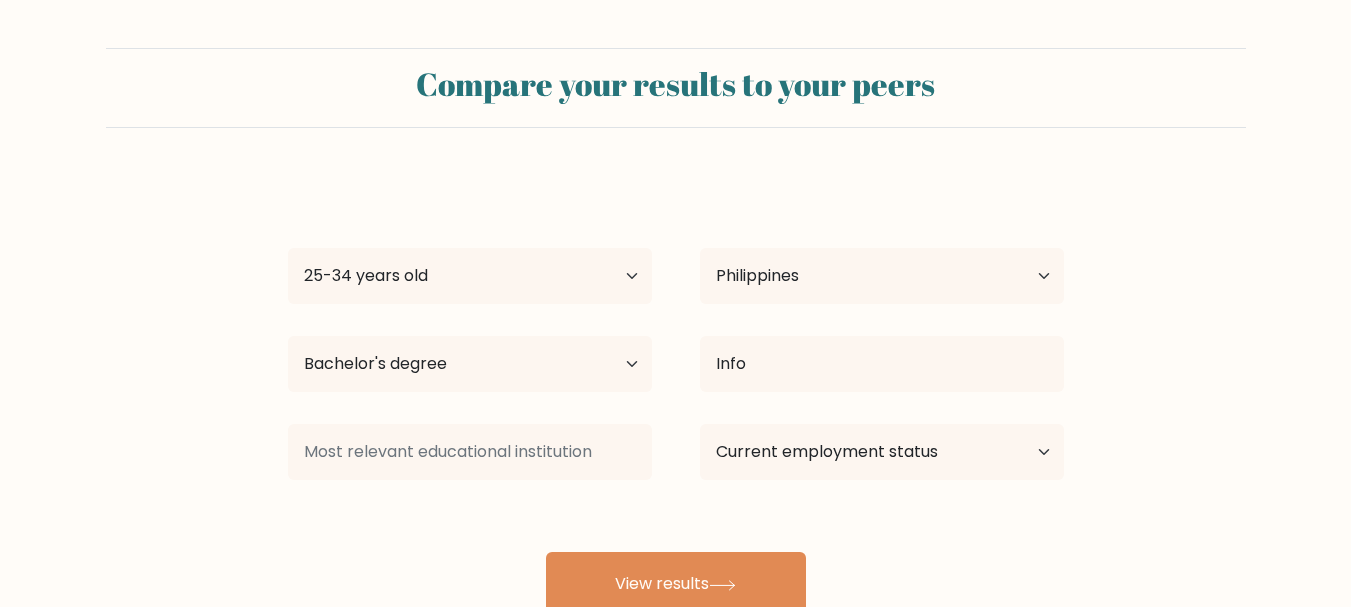 click on "[LAST]
[FIRST]
Age
Under 18 years old
18-24 years old
25-34 years old
35-44 years old
45-54 years old
55-64 years old
65 years old and above
Country
Afghanistan
Albania
Algeria
American Samoa
Andorra
Angola
Anguilla
Antarctica
Antigua and Barbuda
Argentina
Armenia
Aruba
Australia
Austria
Azerbaijan
Bahamas
Bahrain
Bangladesh
Barbados
Belarus
Belgium
Belize
Benin
Bermuda
Bhutan
Bolivia
Bonaire, Sint Eustatius and Saba
Bosnia and Herzegovina
Botswana
Bouvet Island
Brazil
Brunei" at bounding box center (676, 396) 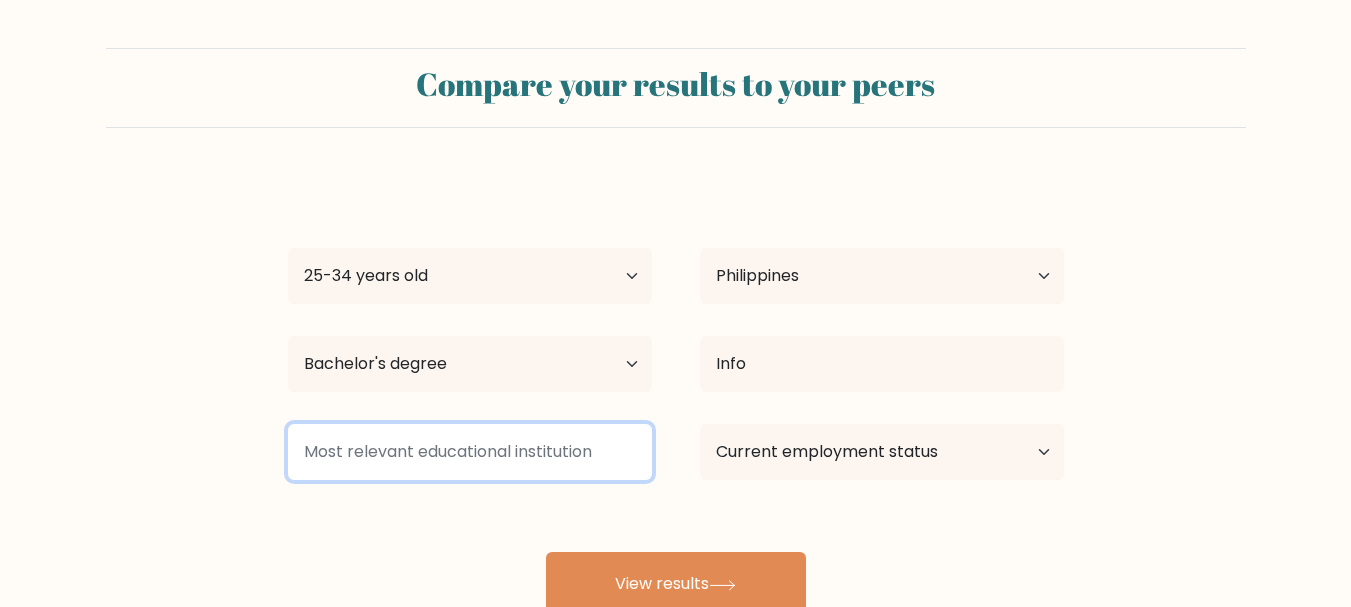 click at bounding box center [470, 452] 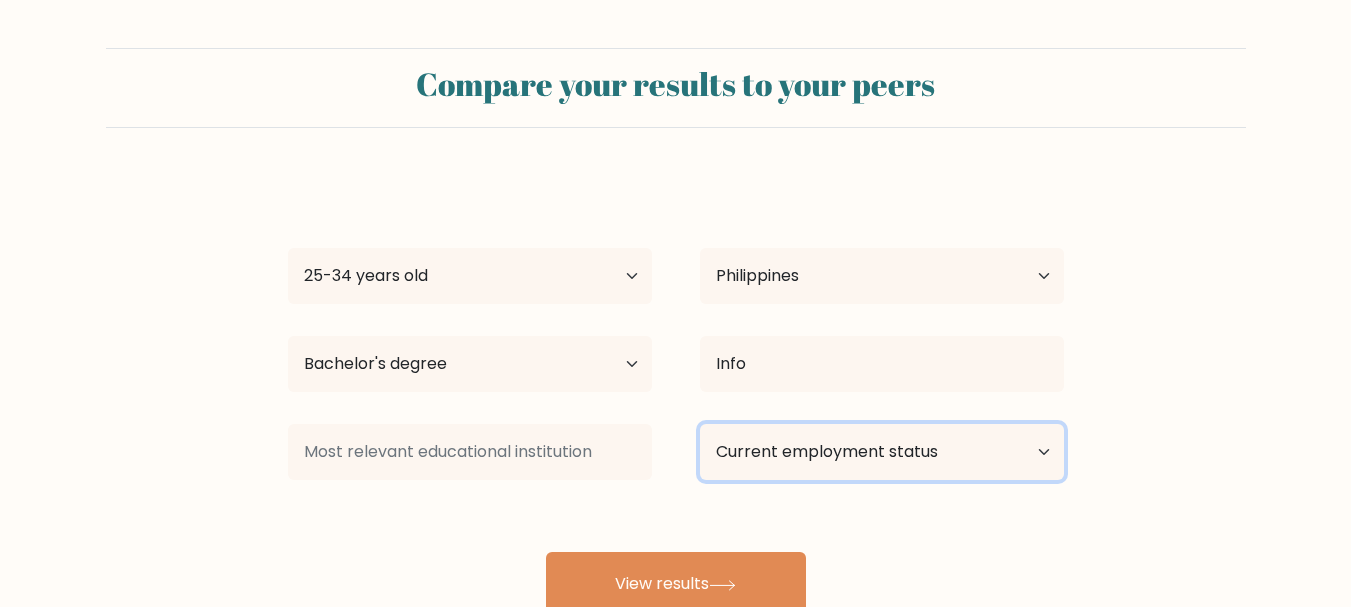 click on "Current employment status
Employed
Student
Retired
Other / prefer not to answer" at bounding box center [882, 452] 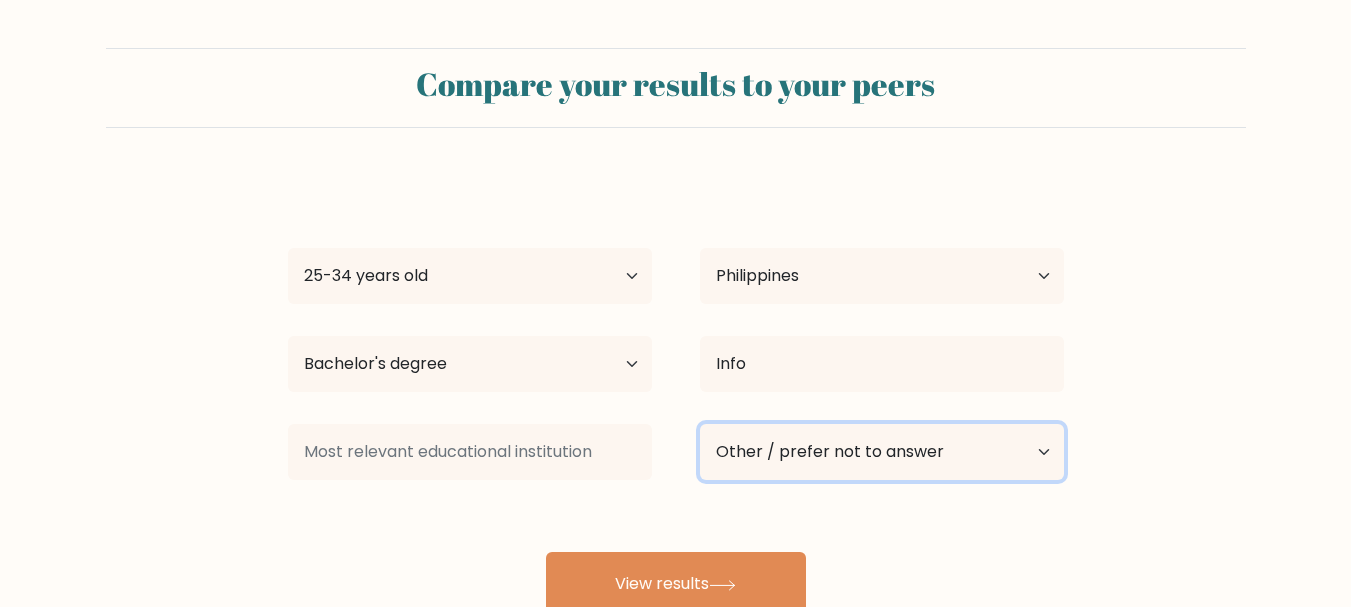 click on "Current employment status
Employed
Student
Retired
Other / prefer not to answer" at bounding box center [882, 452] 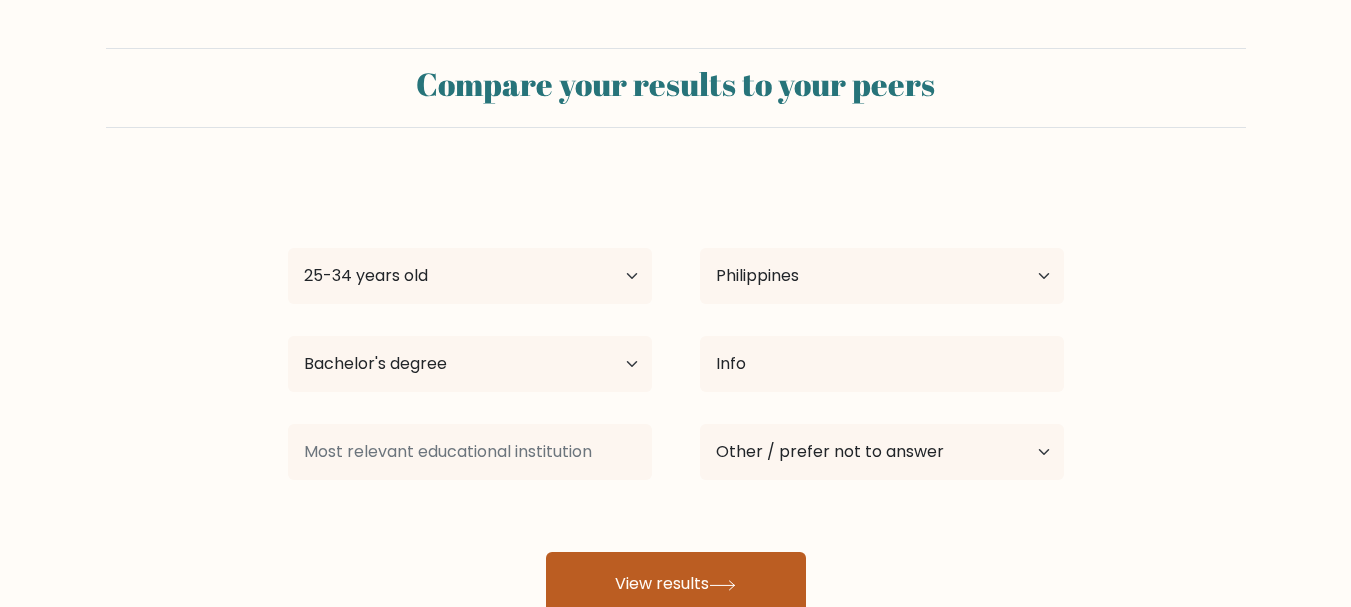 click on "View results" at bounding box center (676, 584) 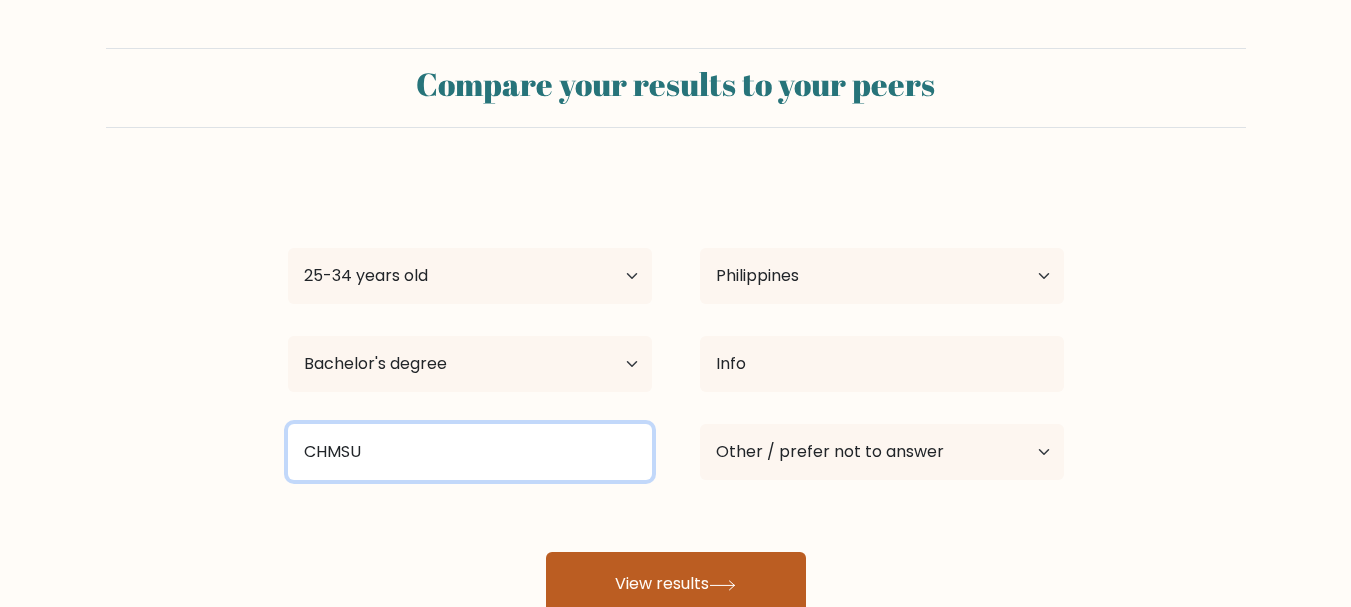type on "CHMSU" 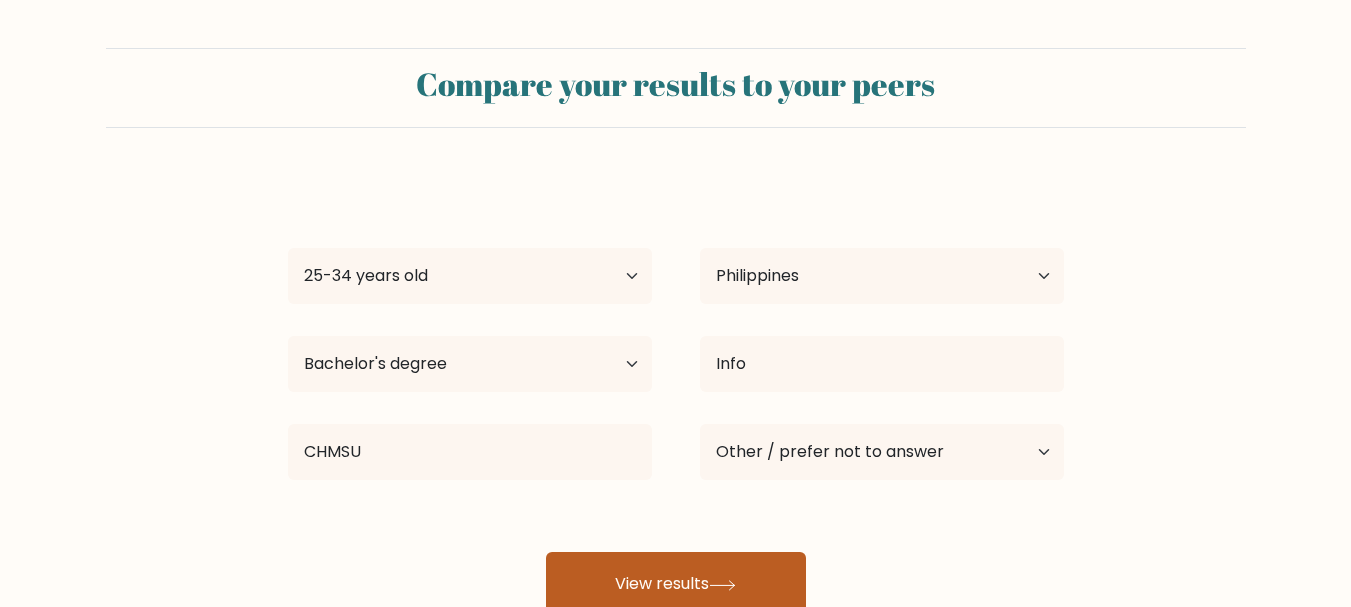 click on "View results" at bounding box center (676, 584) 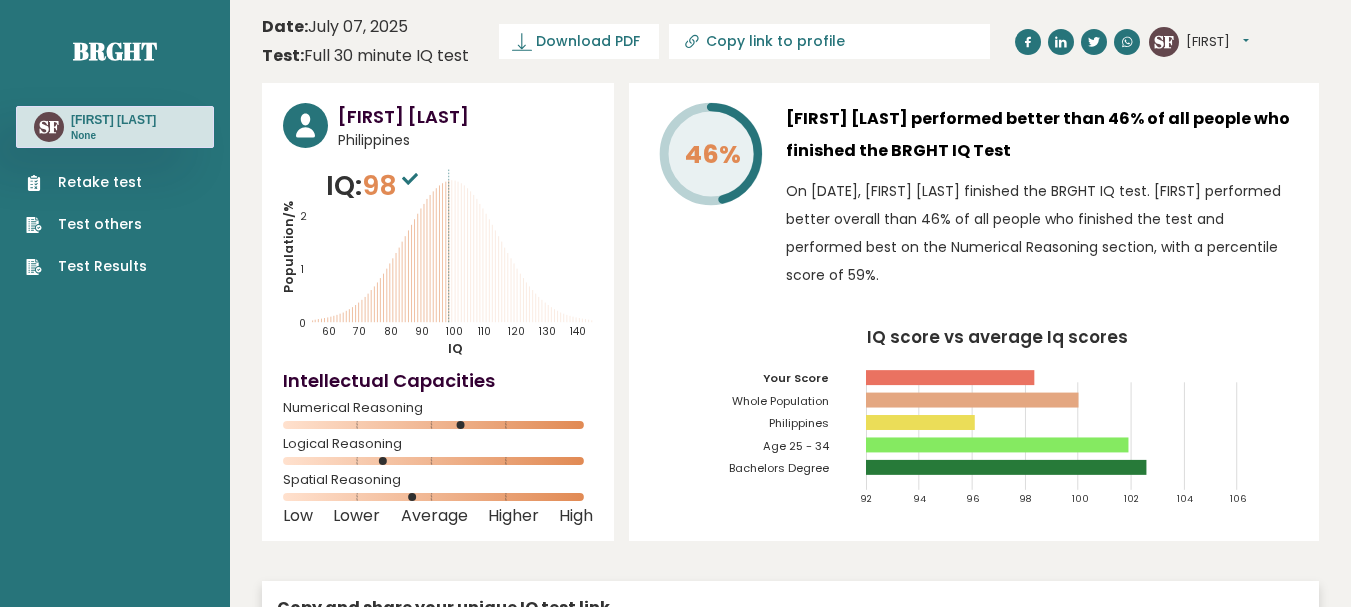 scroll, scrollTop: 0, scrollLeft: 0, axis: both 